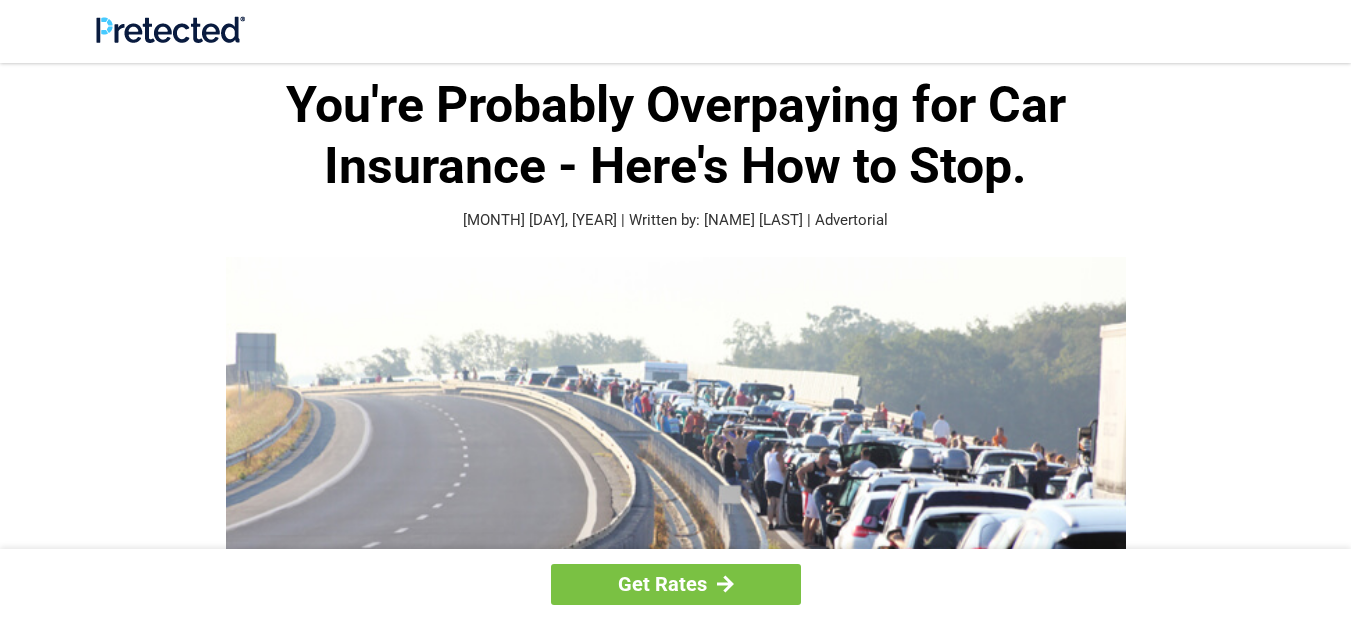 scroll, scrollTop: 0, scrollLeft: 0, axis: both 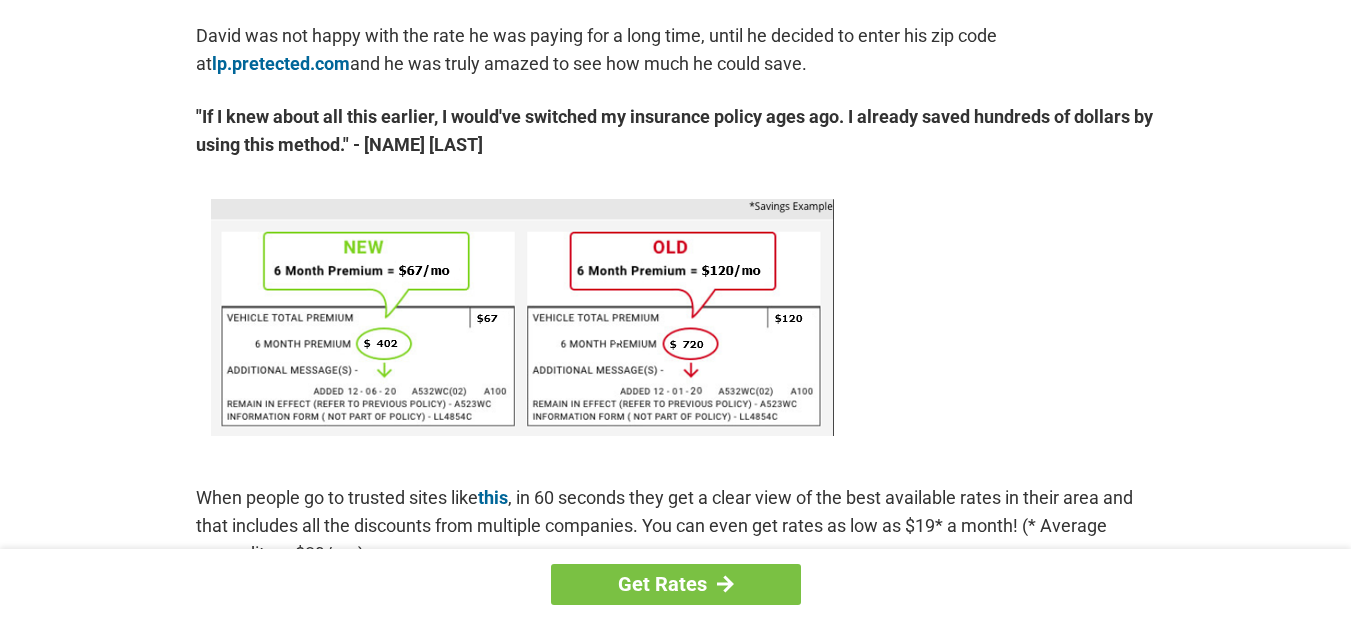 click at bounding box center [522, 317] 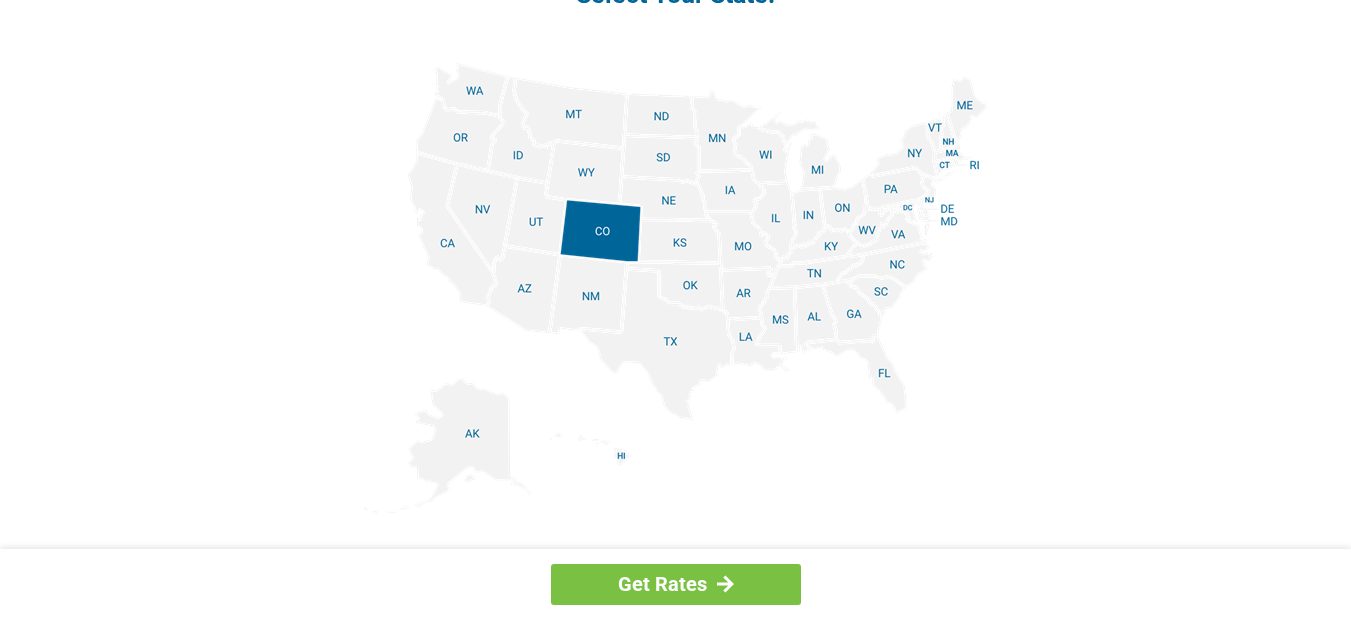 scroll, scrollTop: 2411, scrollLeft: 0, axis: vertical 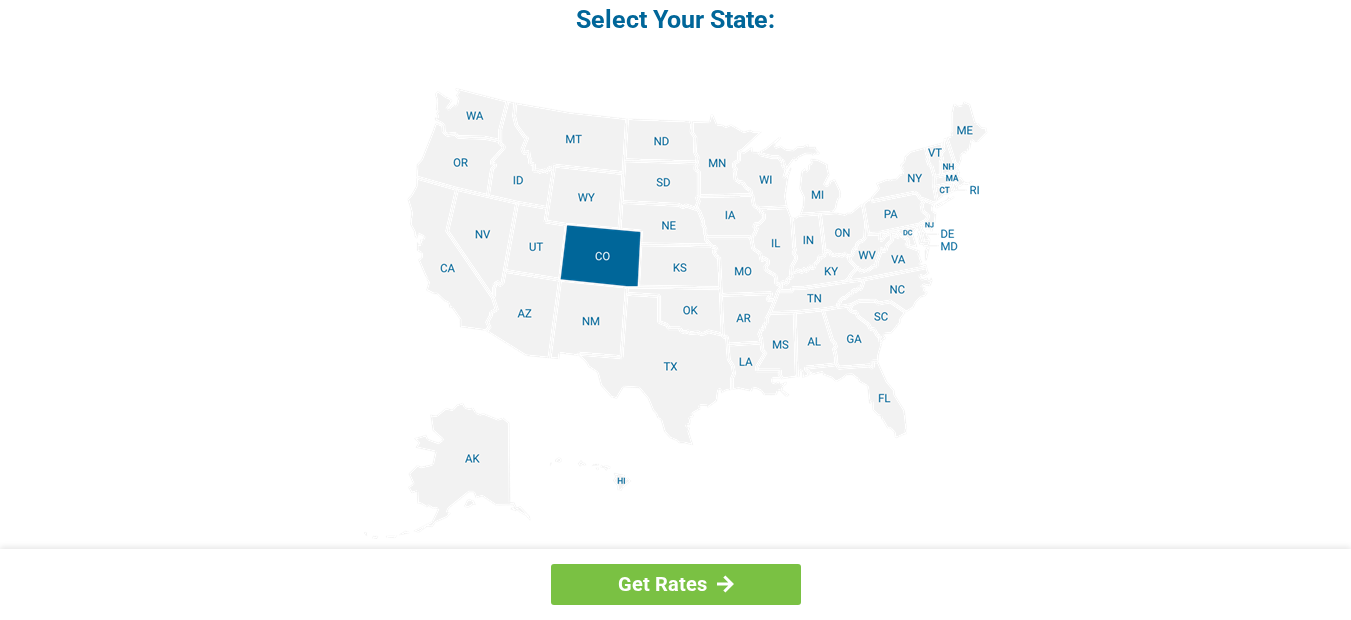 click at bounding box center [676, 313] 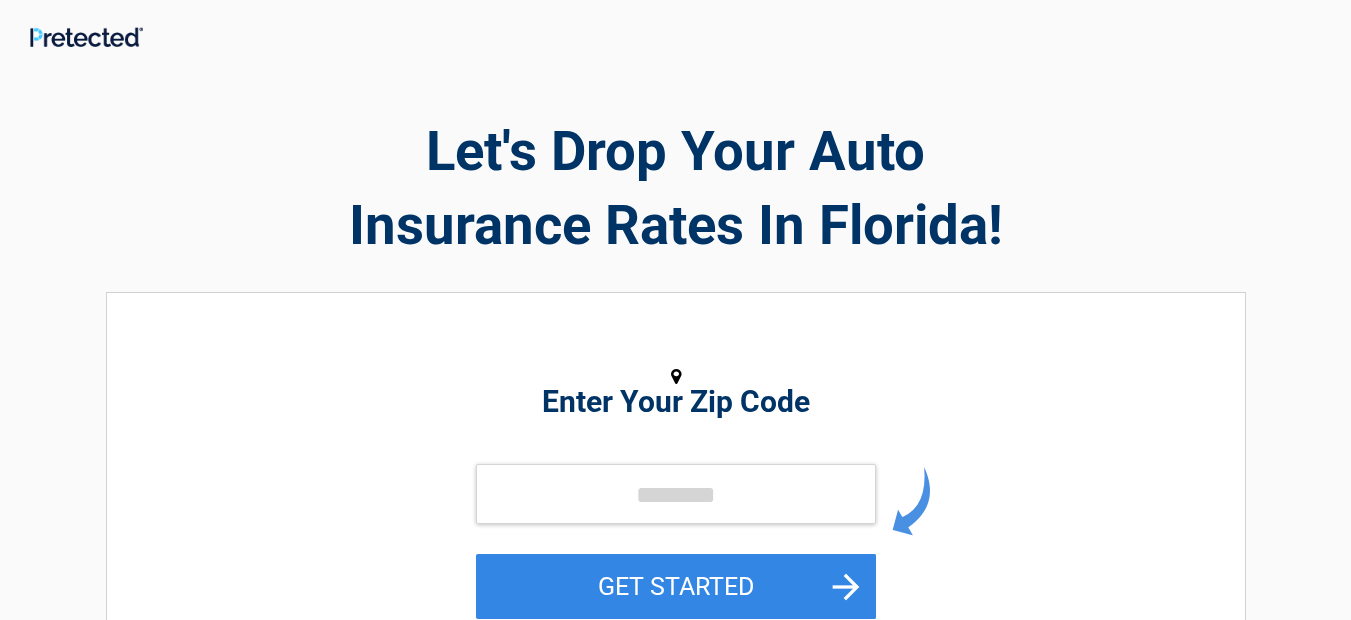 scroll, scrollTop: 0, scrollLeft: 0, axis: both 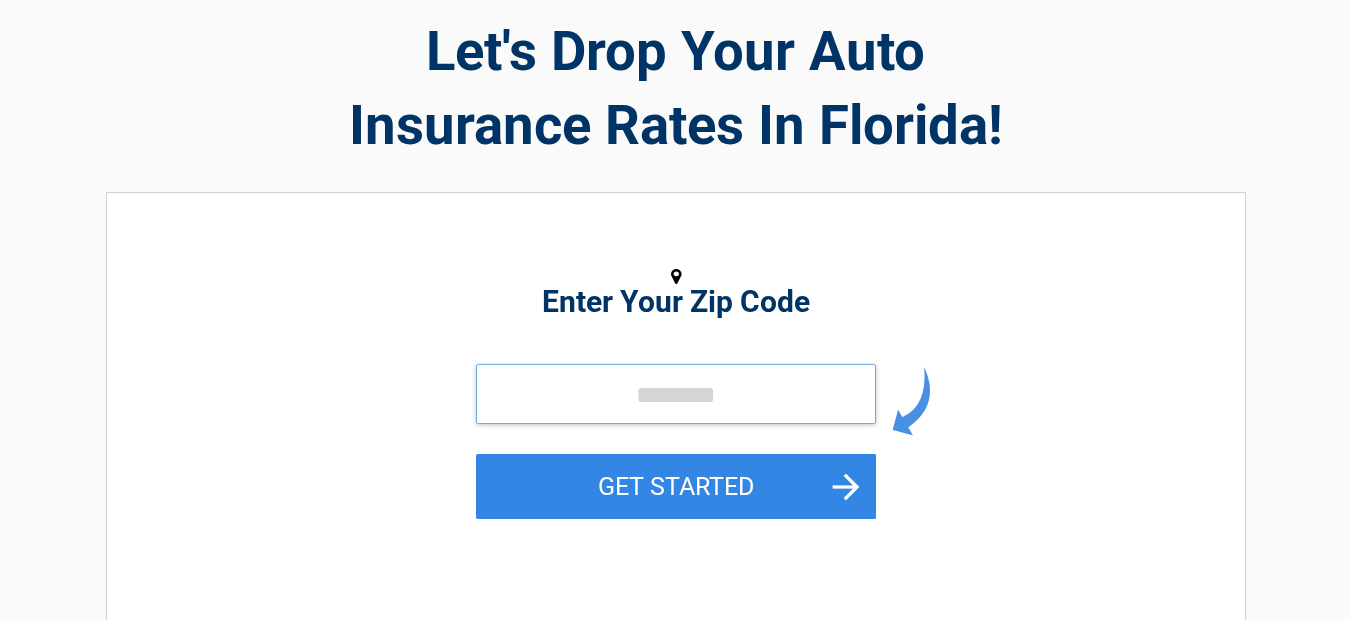 click at bounding box center (676, 394) 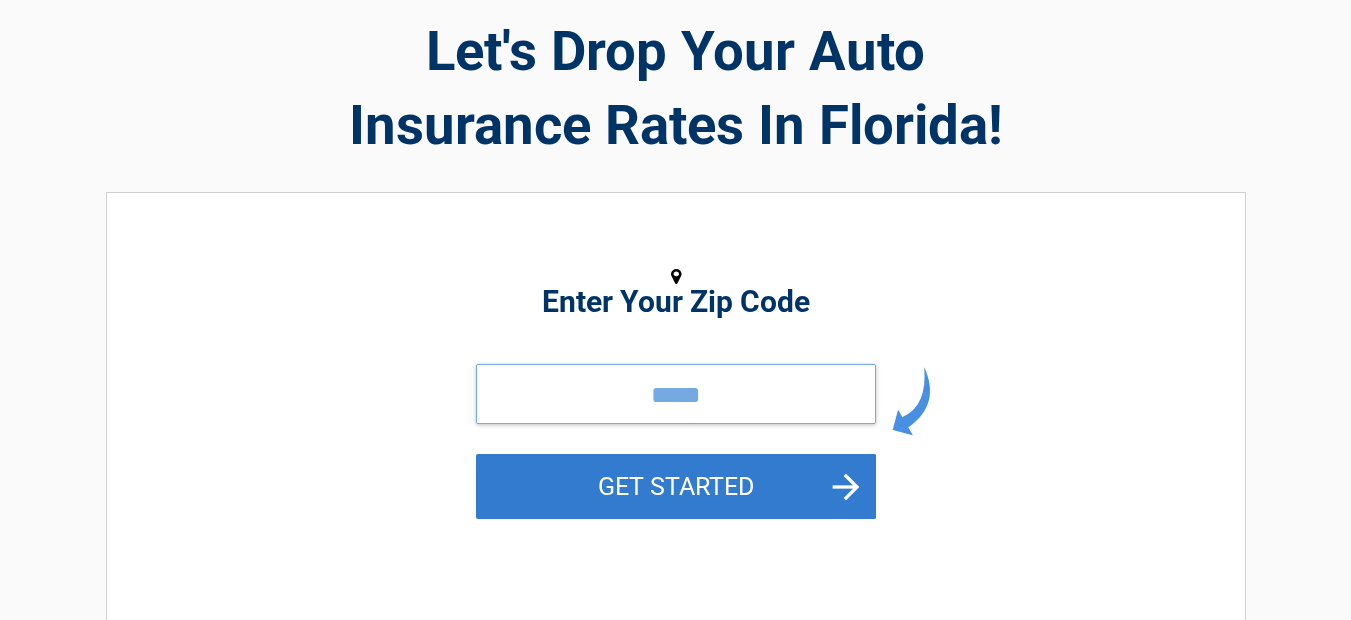 type on "*****" 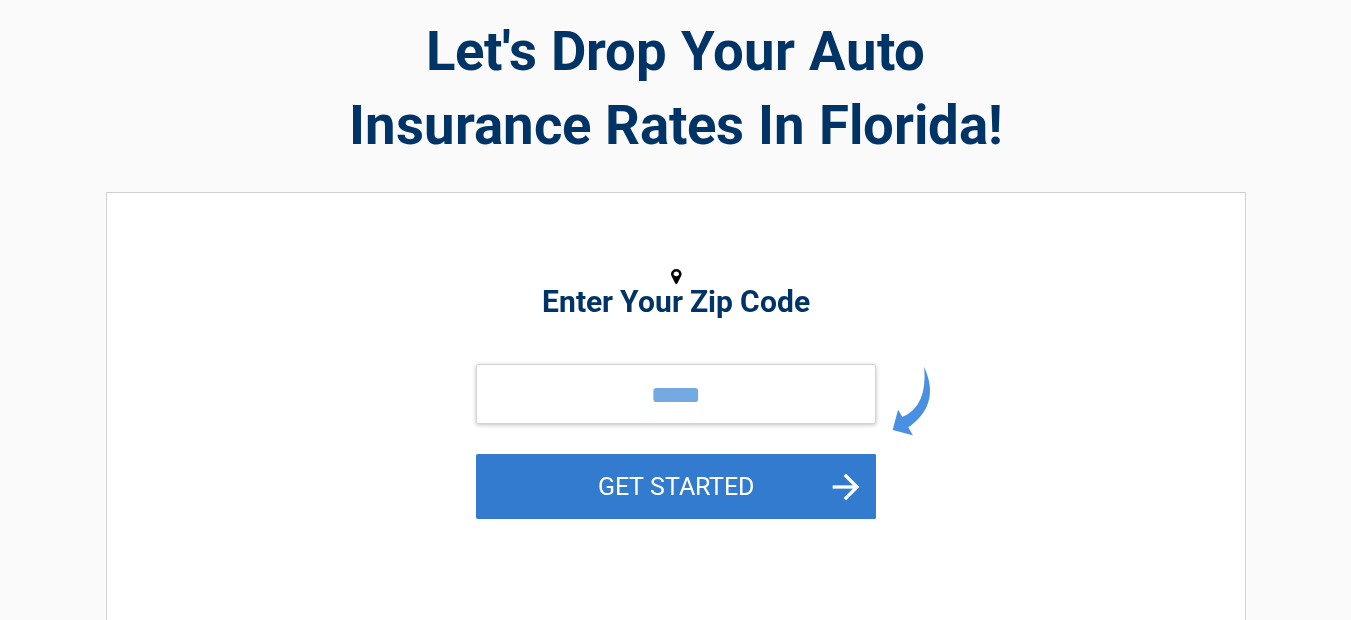 click on "GET STARTED" at bounding box center [676, 486] 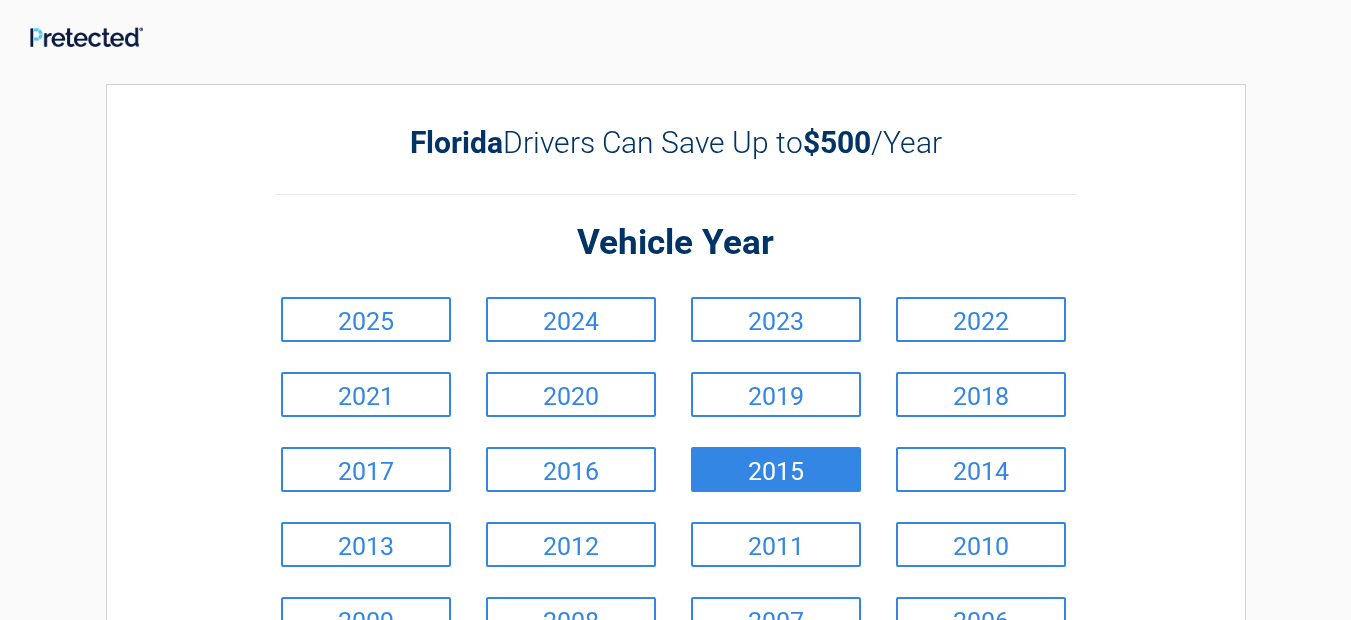 click on "2015" at bounding box center (776, 469) 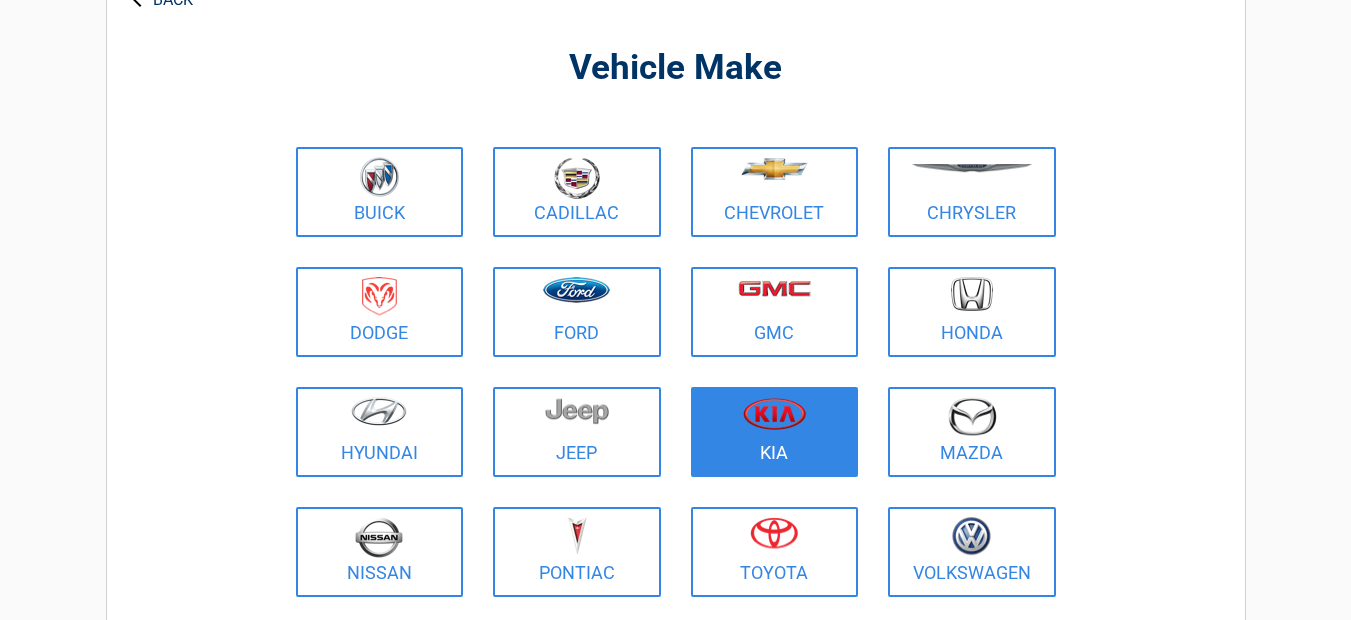 scroll, scrollTop: 150, scrollLeft: 0, axis: vertical 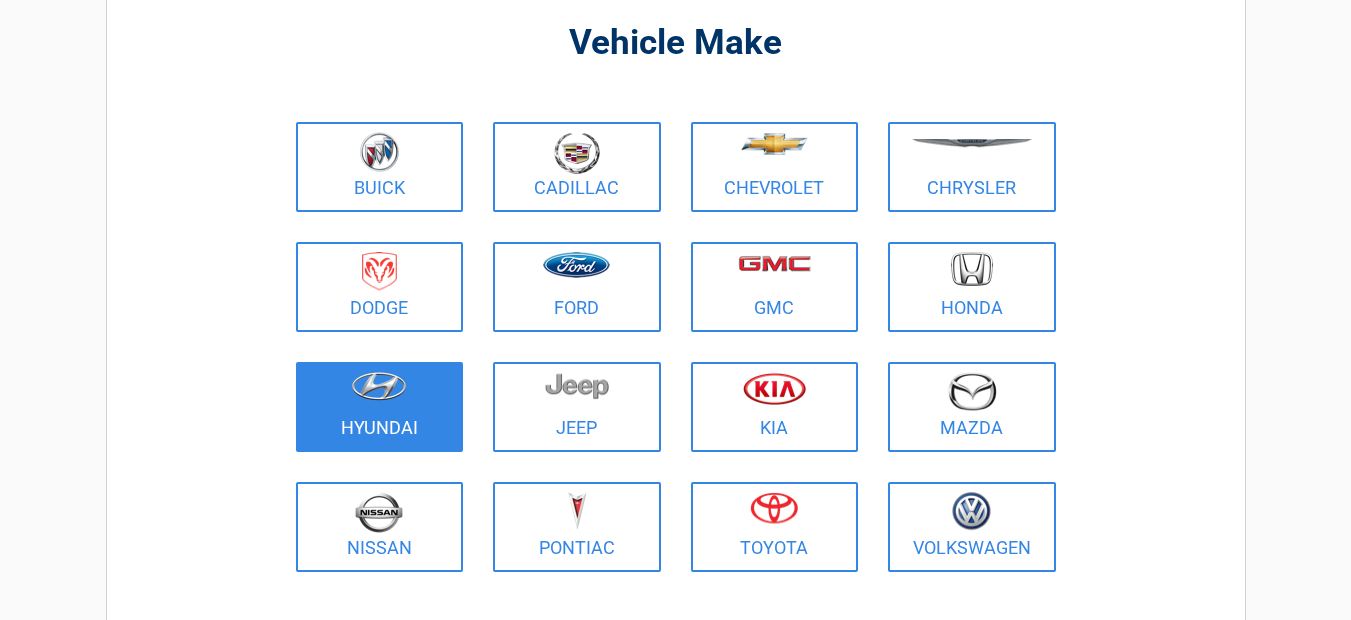 click on "Hyundai" at bounding box center [380, 407] 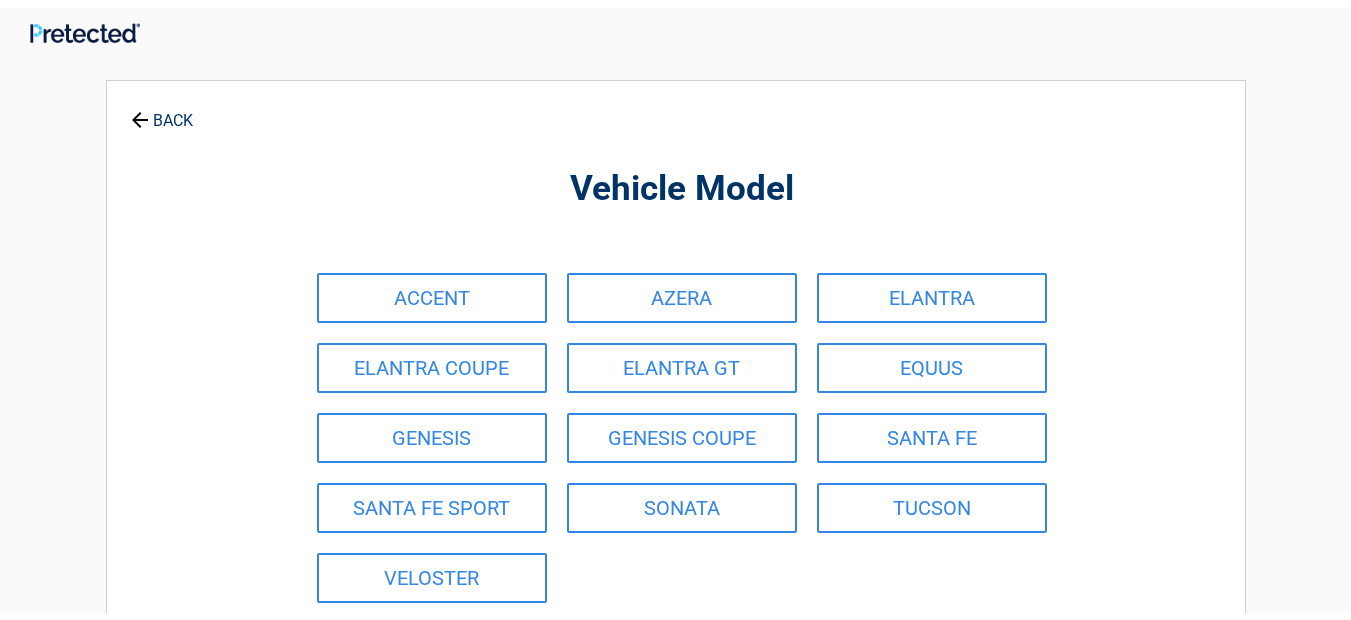 scroll, scrollTop: 0, scrollLeft: 0, axis: both 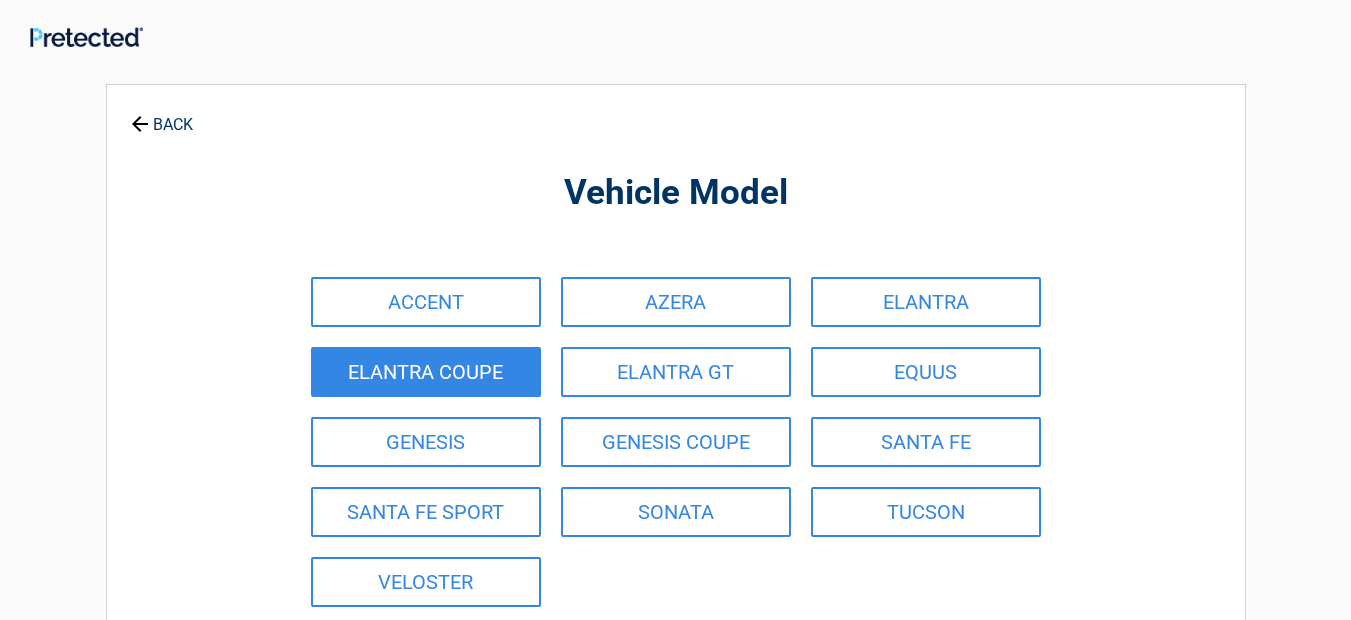 click on "ELANTRA COUPE" at bounding box center [426, 372] 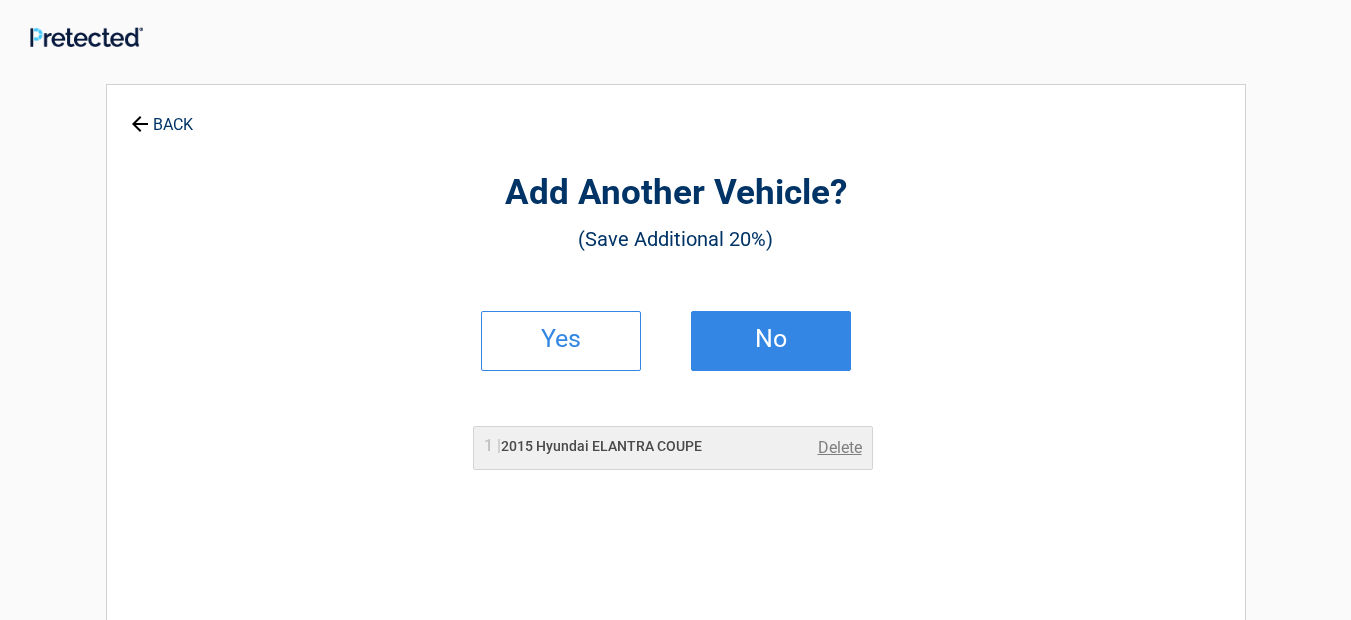 click on "No" at bounding box center (771, 341) 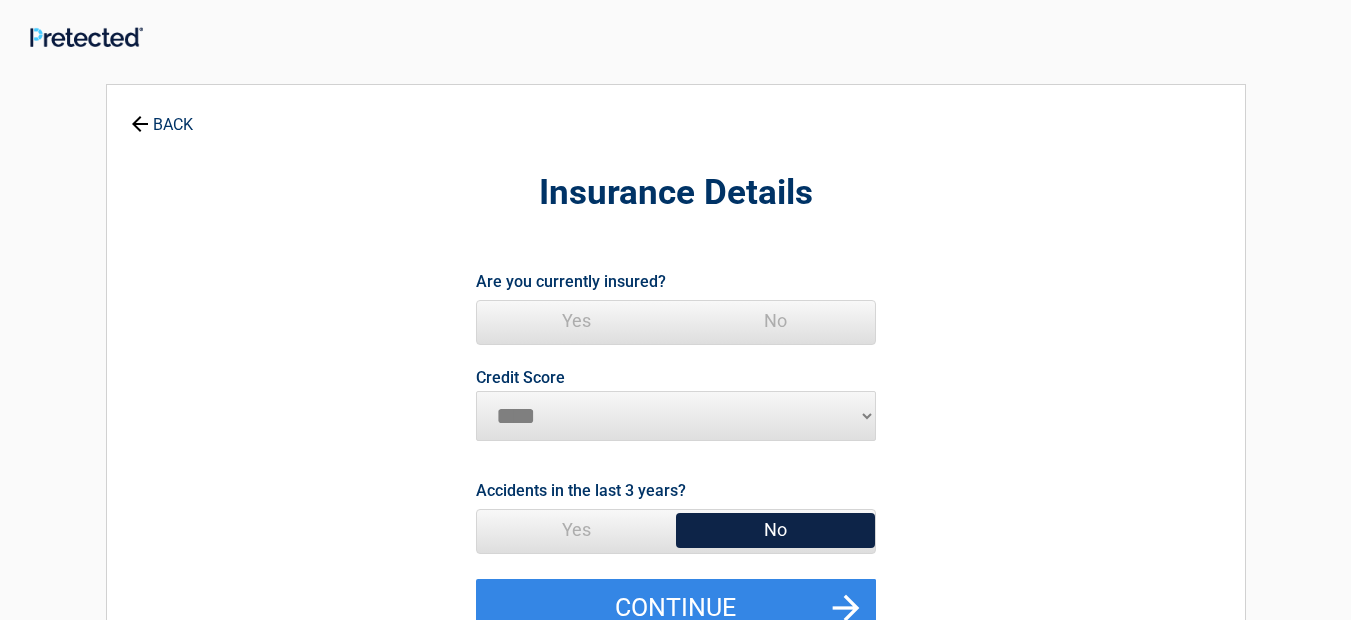 click on "Yes" at bounding box center [576, 321] 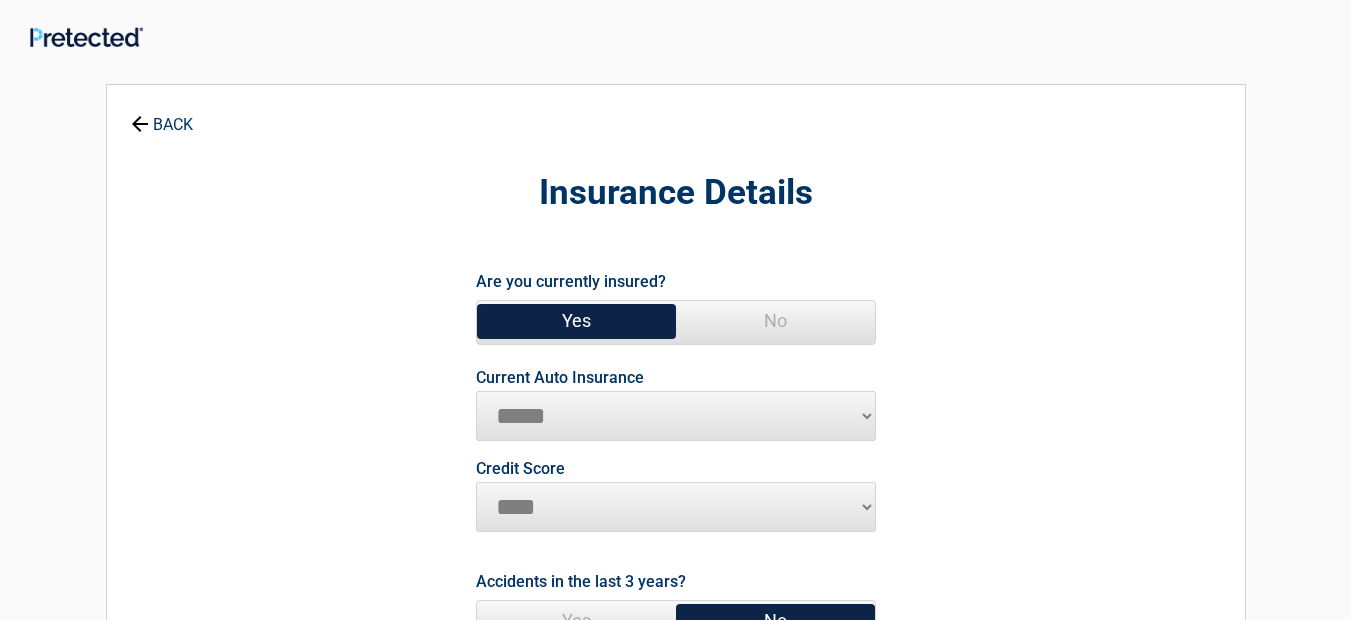 click on "**********" at bounding box center [676, 416] 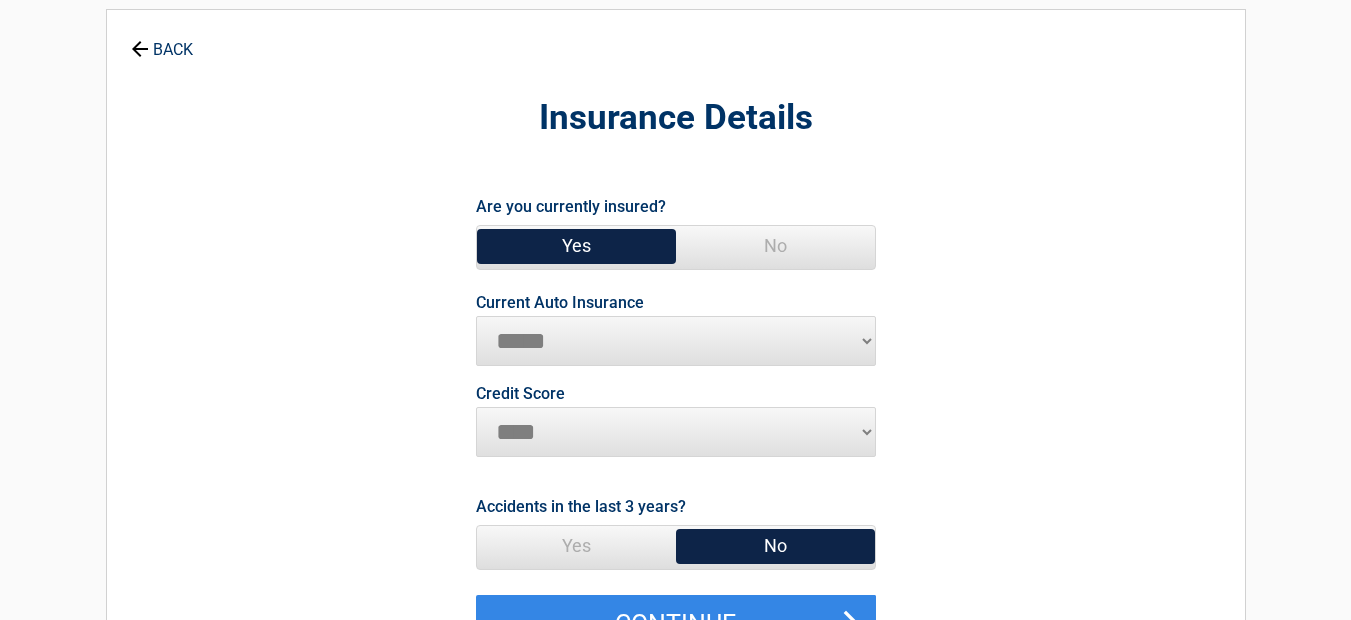 scroll, scrollTop: 0, scrollLeft: 0, axis: both 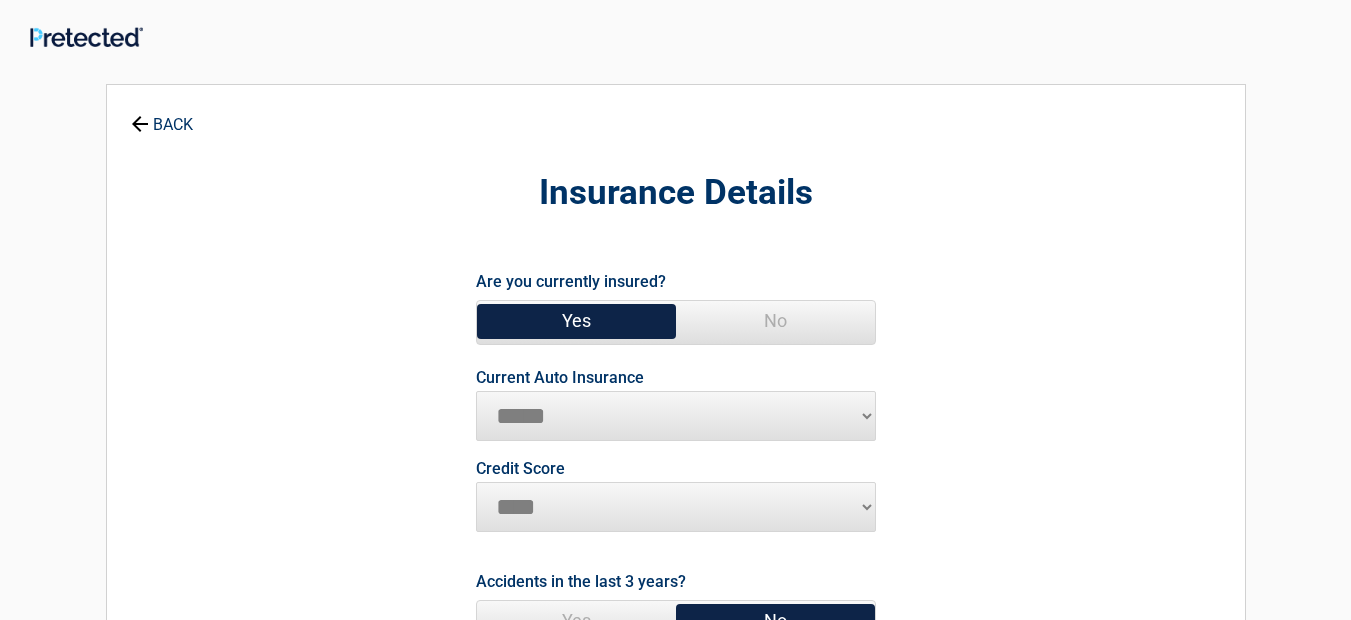 click on "**********" at bounding box center [676, 416] 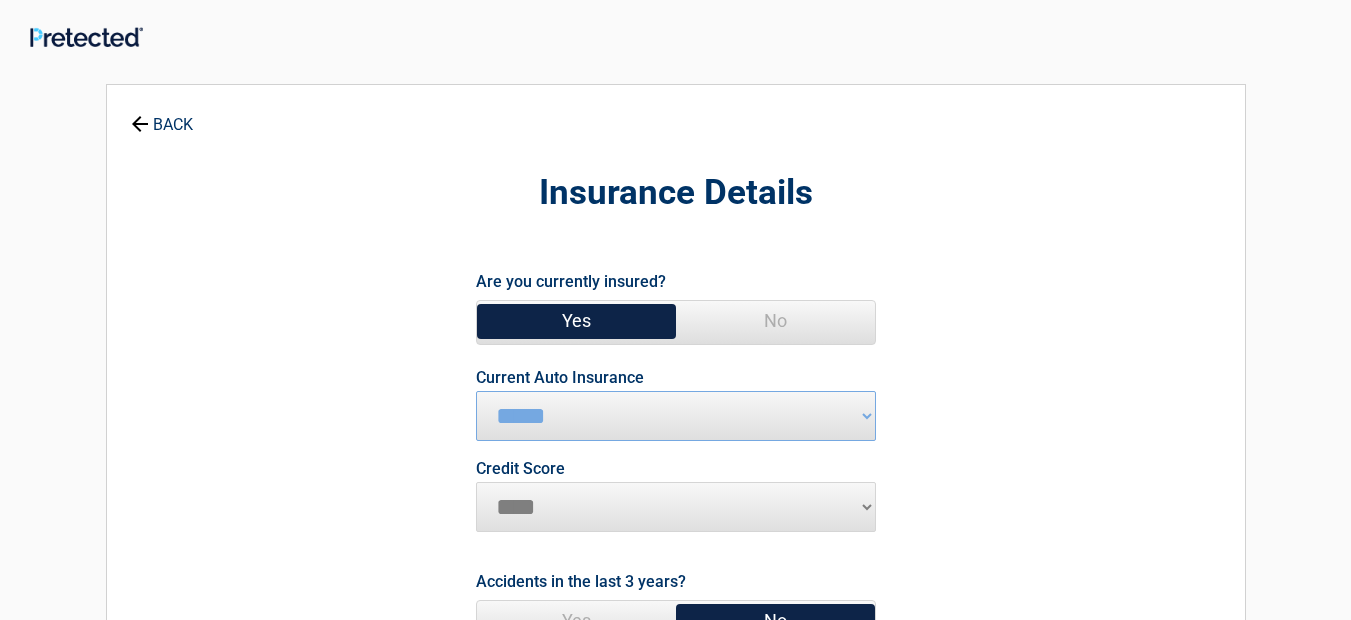 click on "**********" at bounding box center (676, 416) 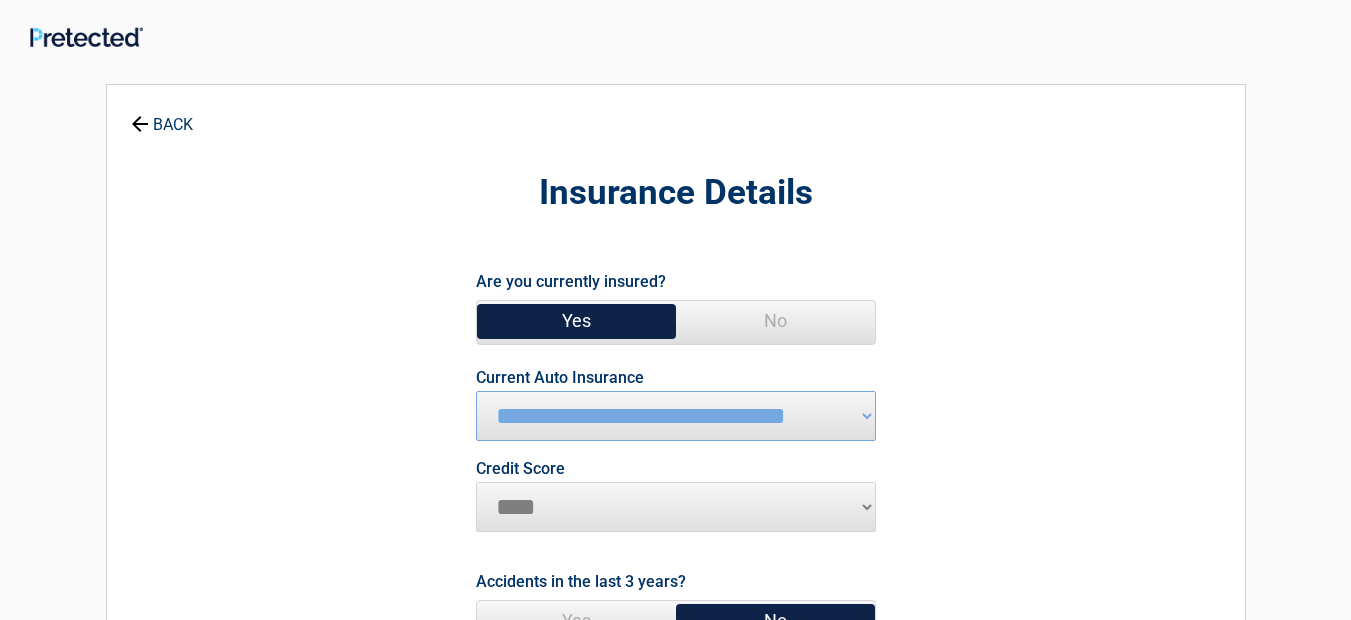 click on "**********" at bounding box center (676, 416) 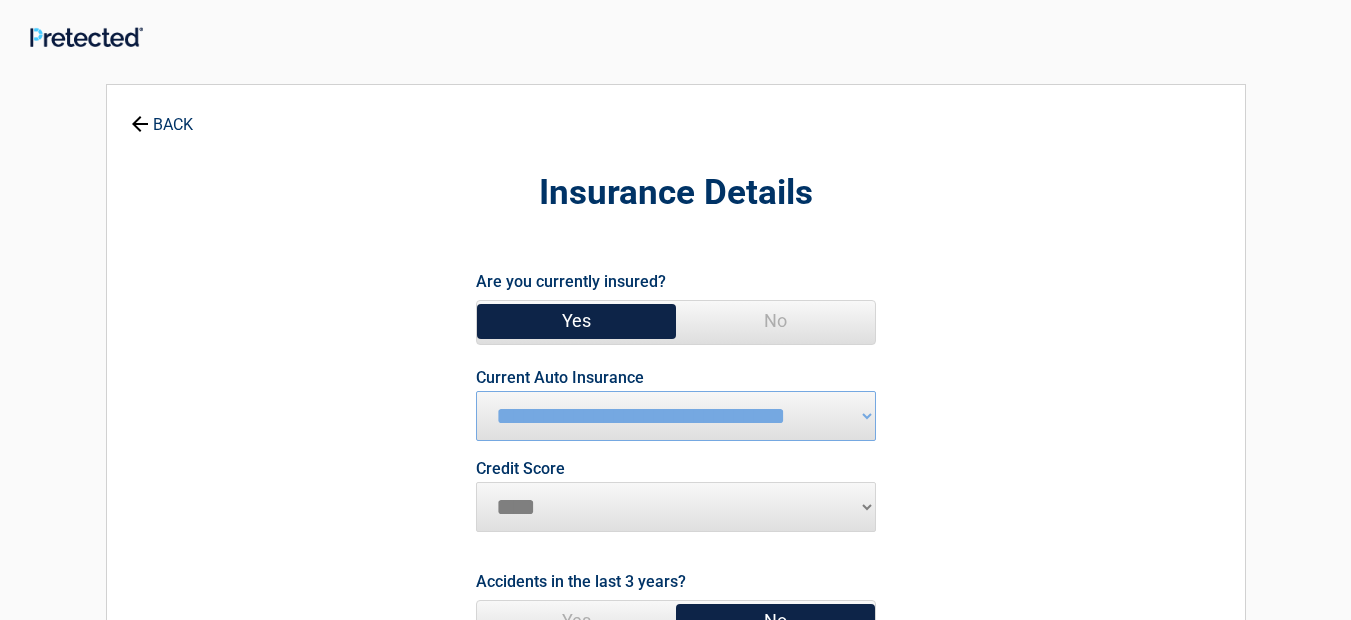 click on "*********
****
*******
****" at bounding box center [676, 507] 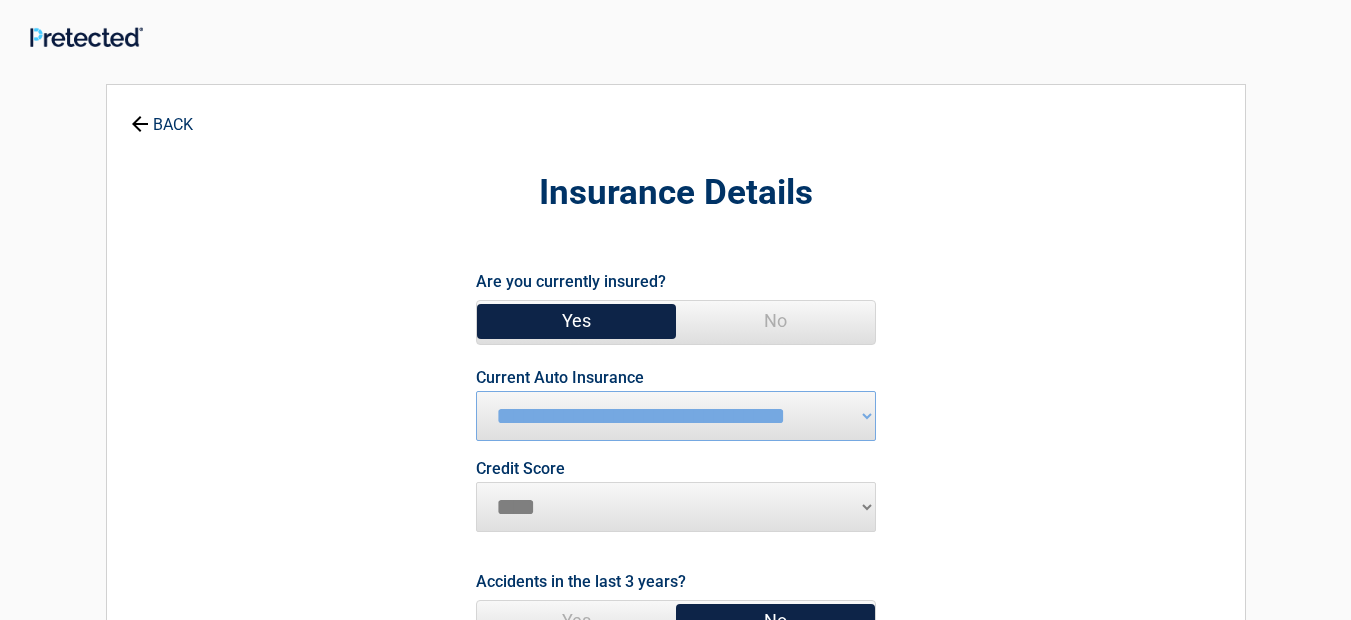 select on "****" 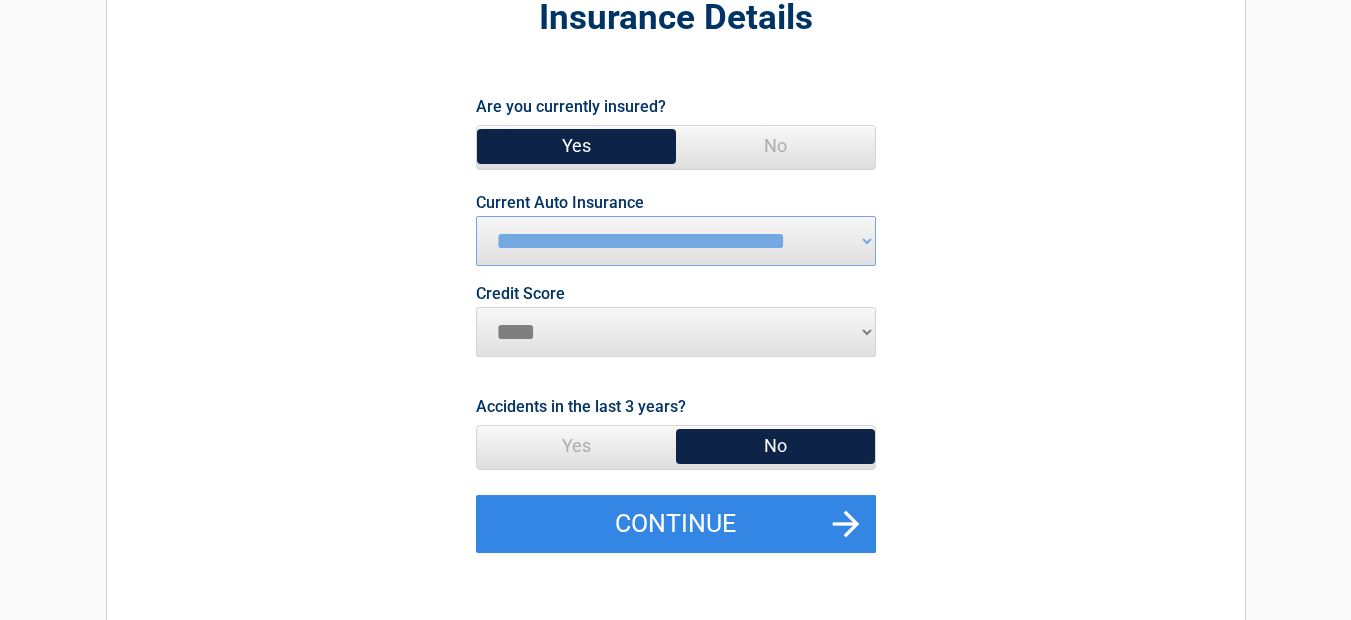 scroll, scrollTop: 250, scrollLeft: 0, axis: vertical 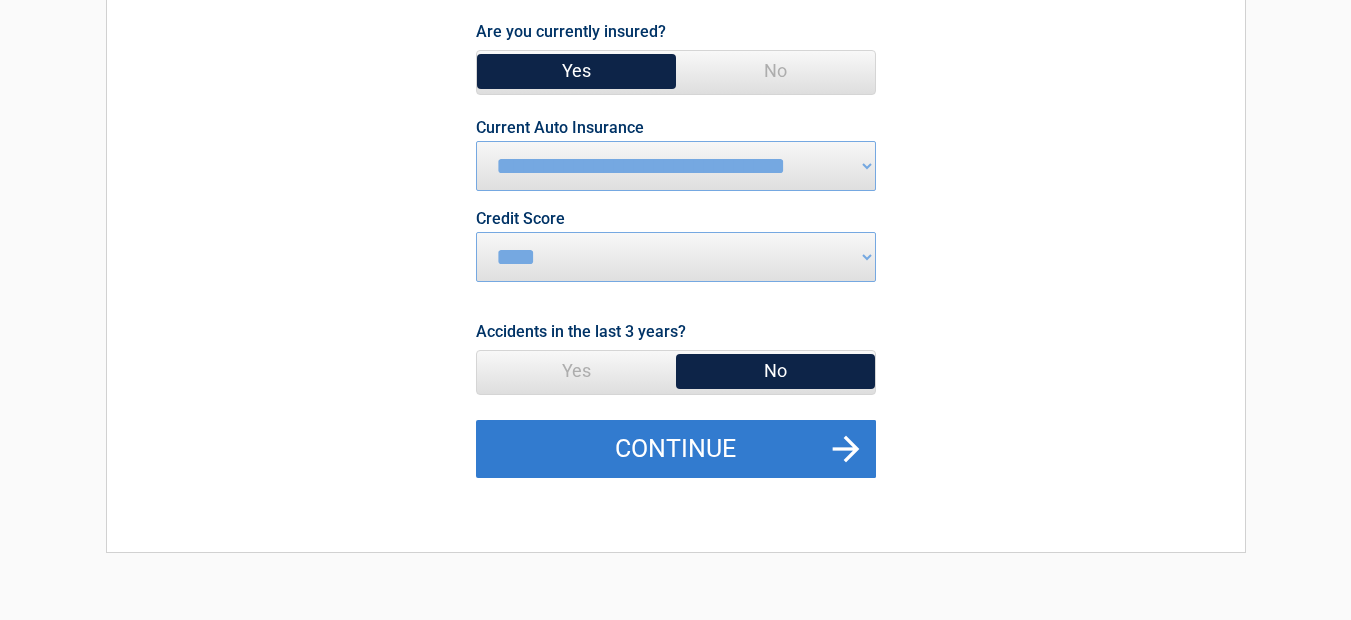 click on "Continue" at bounding box center [676, 449] 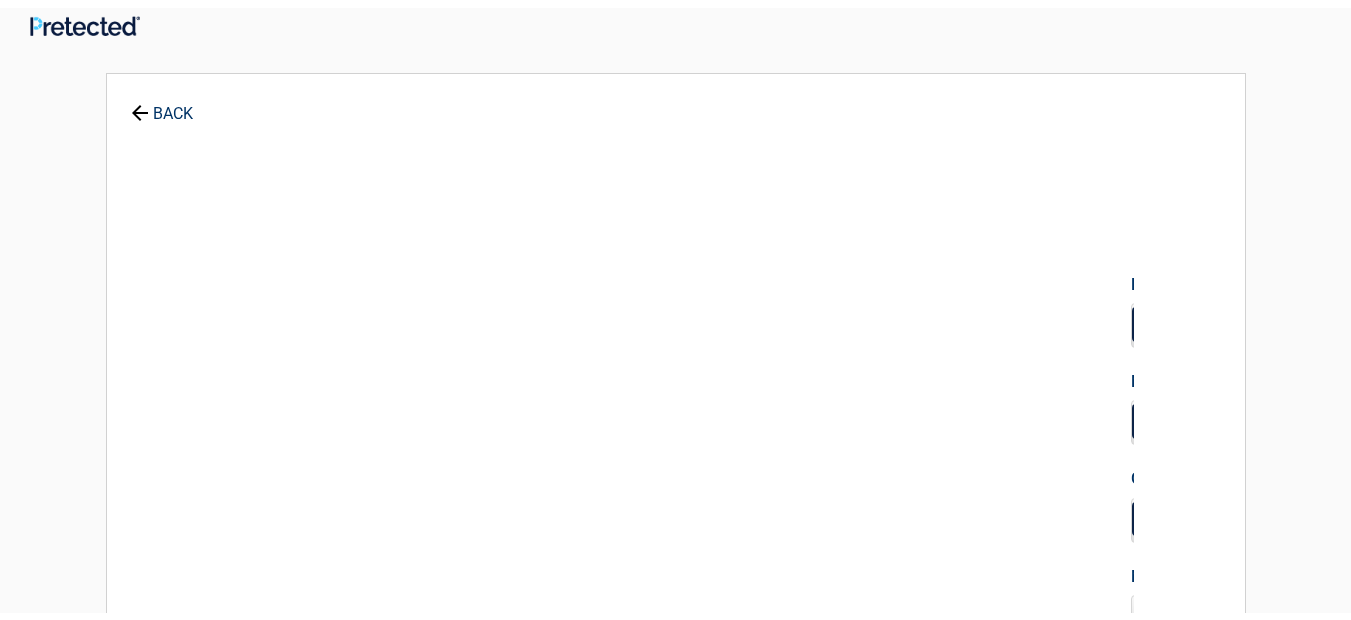 scroll, scrollTop: 0, scrollLeft: 0, axis: both 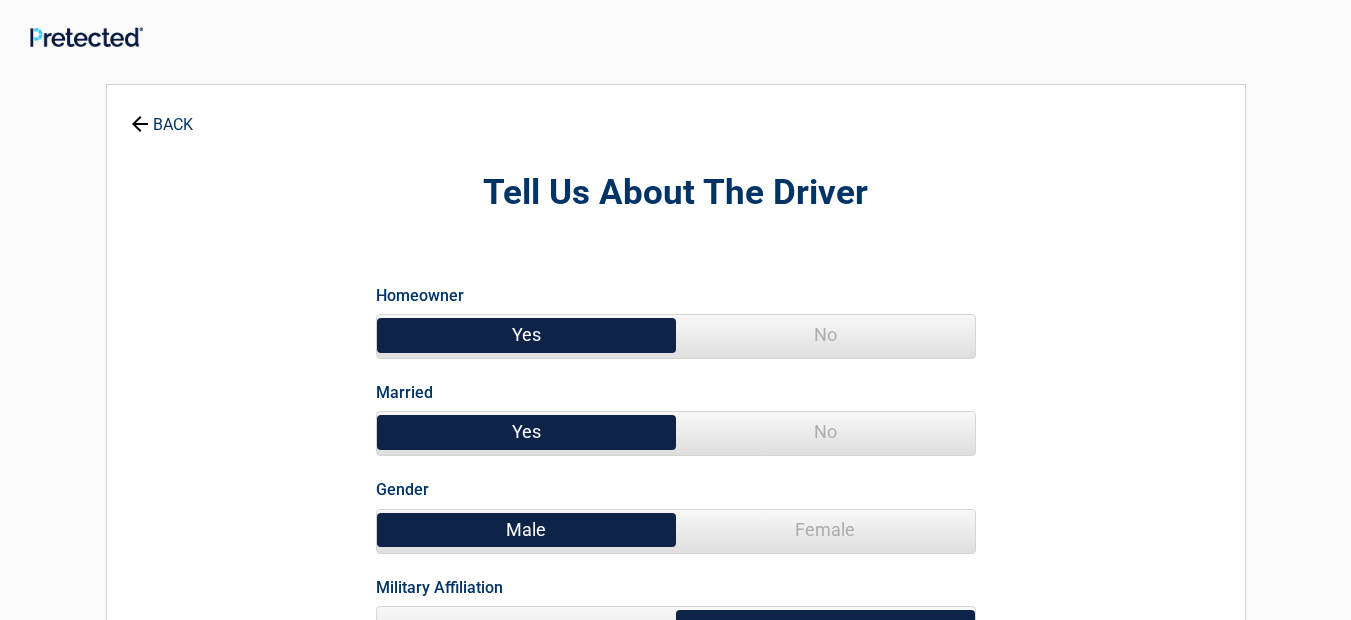 click on "Female" at bounding box center (825, 530) 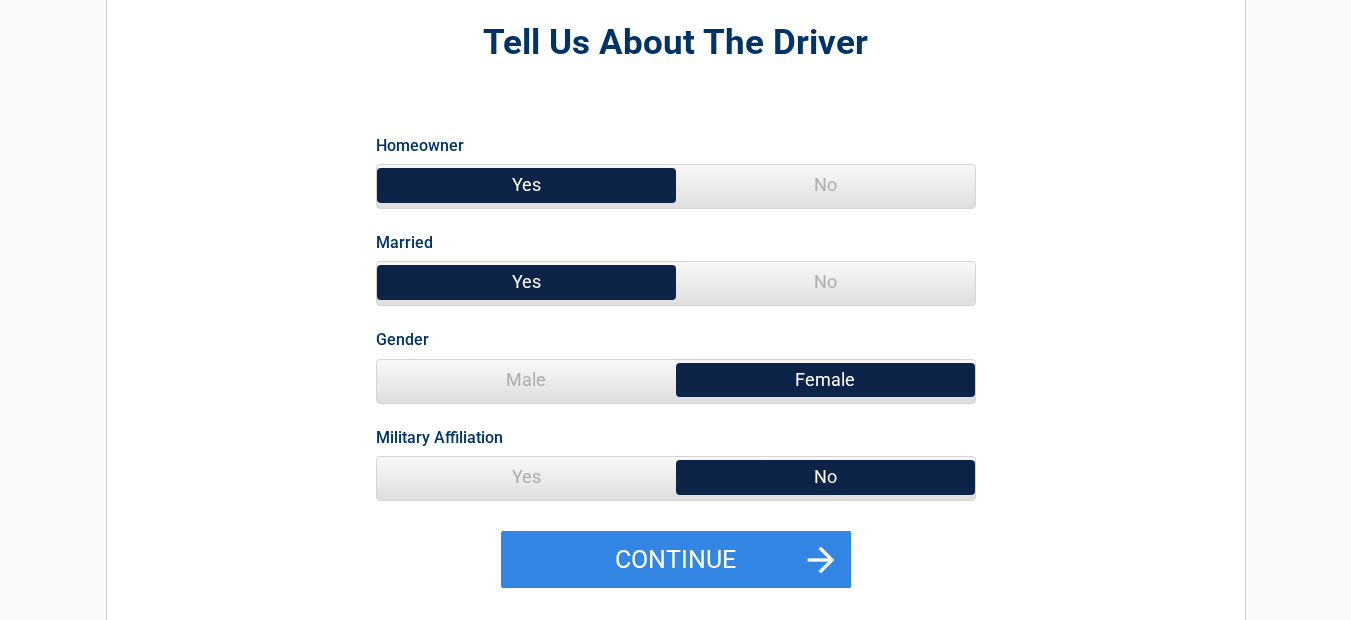 scroll, scrollTop: 175, scrollLeft: 0, axis: vertical 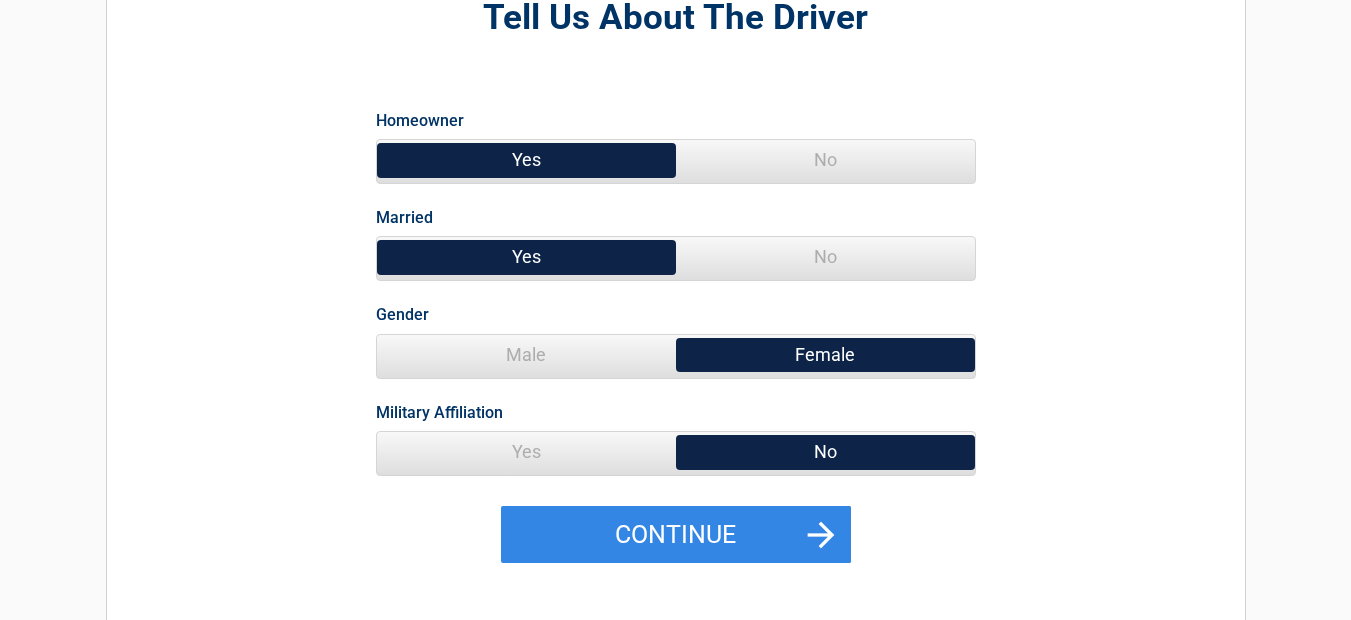 click on "Yes" at bounding box center [526, 452] 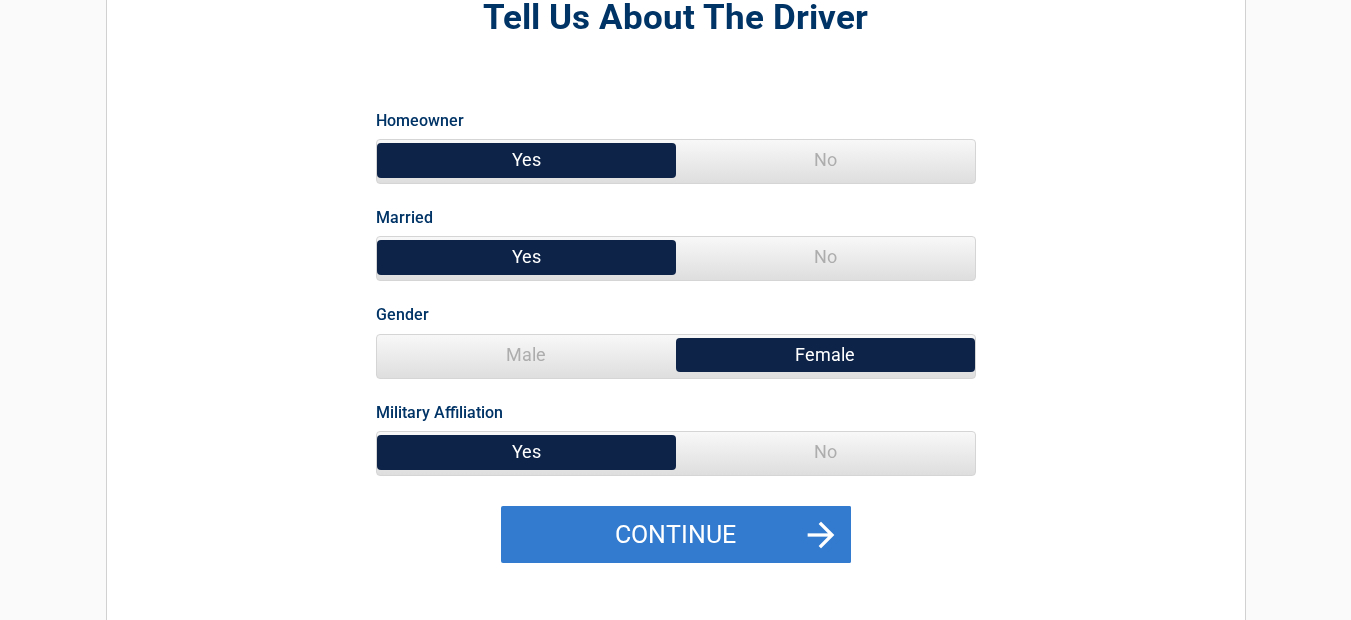 click on "Continue" at bounding box center [676, 535] 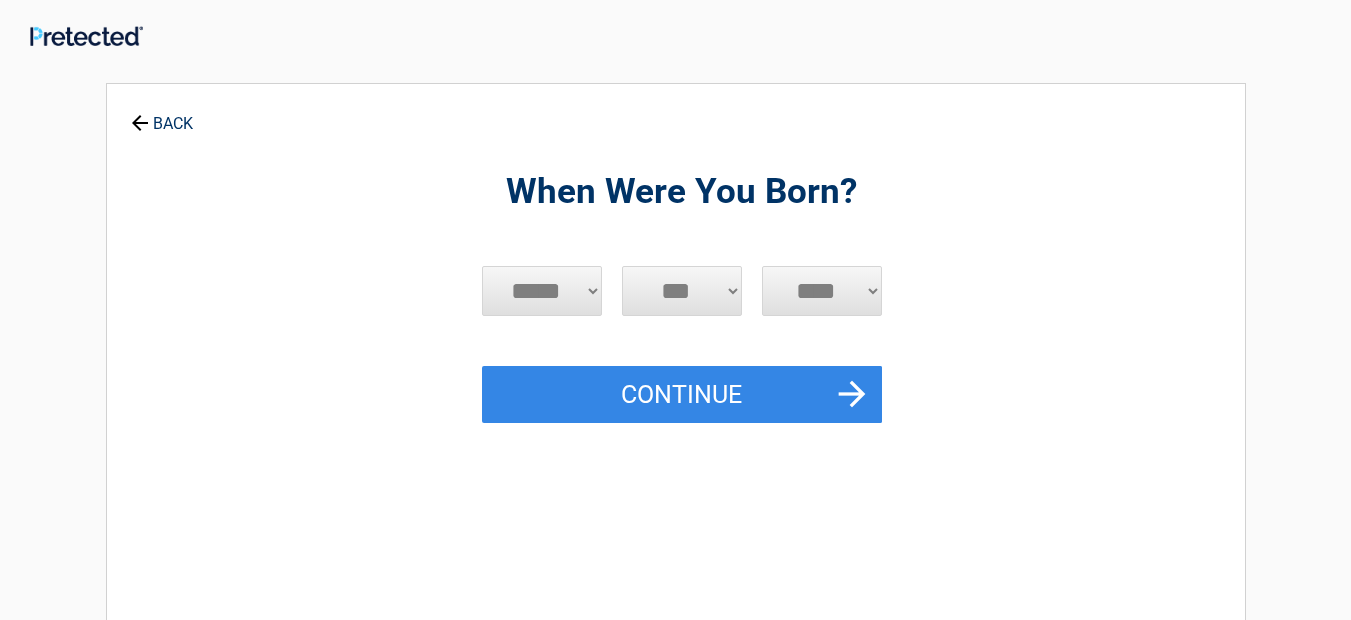 scroll, scrollTop: 0, scrollLeft: 0, axis: both 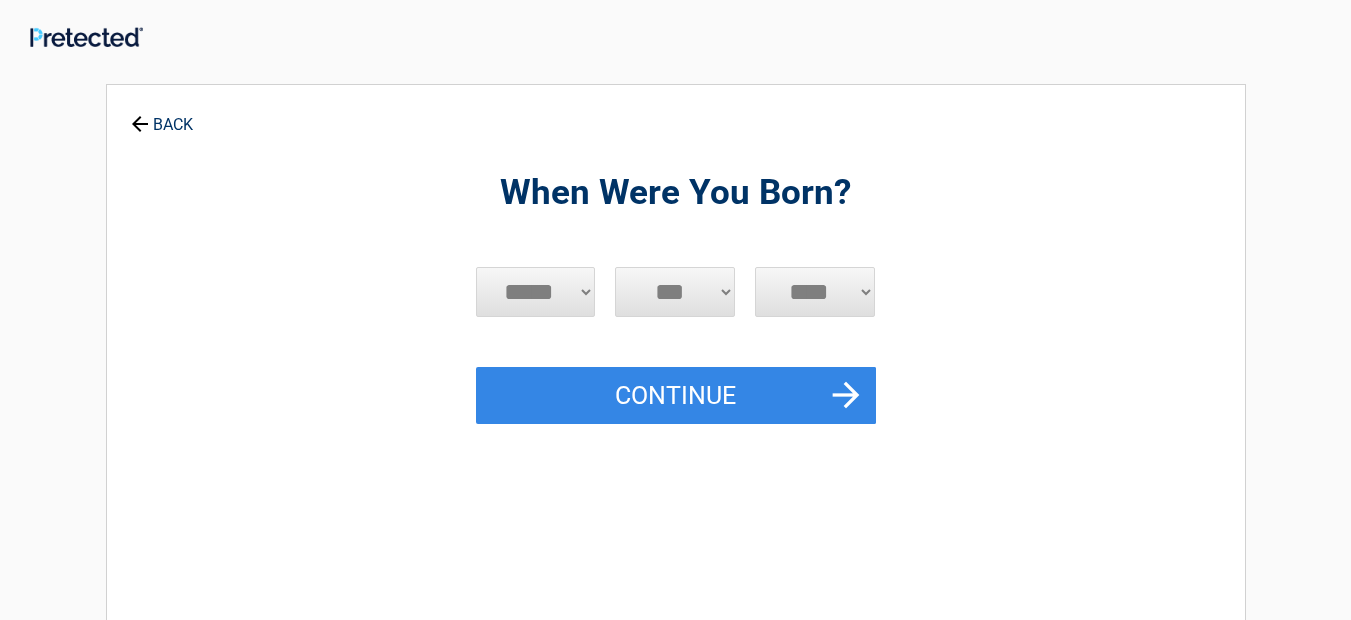 click on "*****
***
***
***
***
***
***
***
***
***
***
***
***" at bounding box center (536, 292) 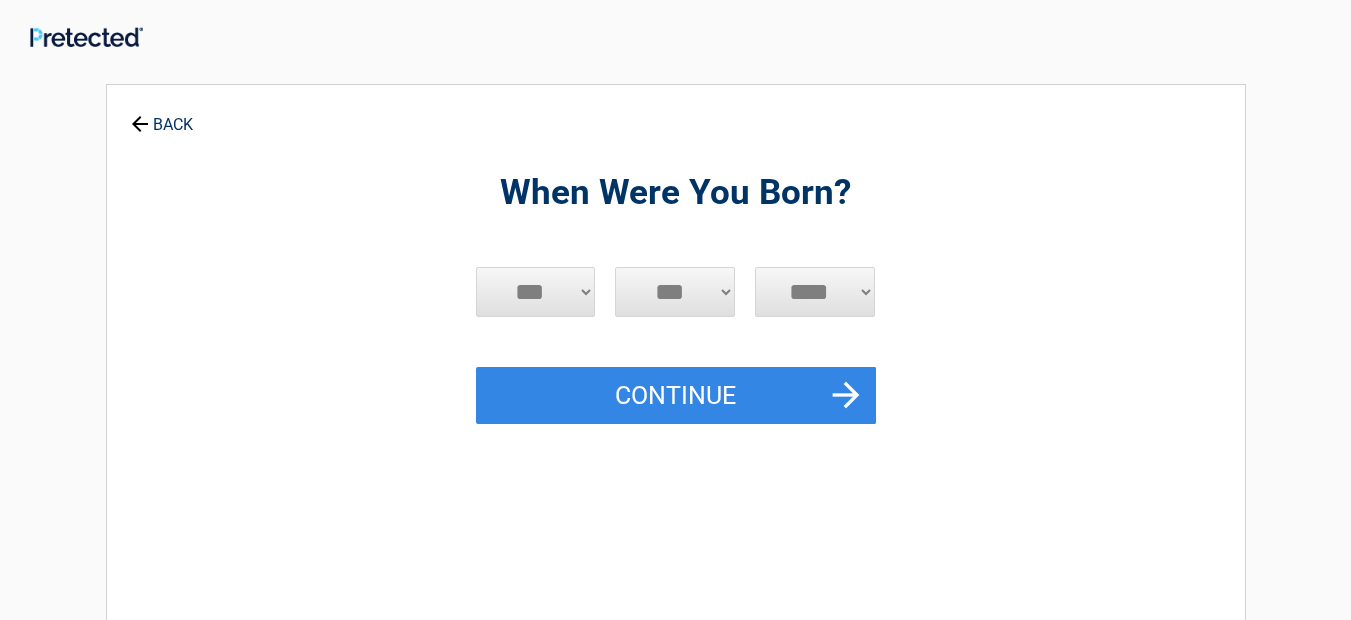 click on "*****
***
***
***
***
***
***
***
***
***
***
***
***" at bounding box center [536, 292] 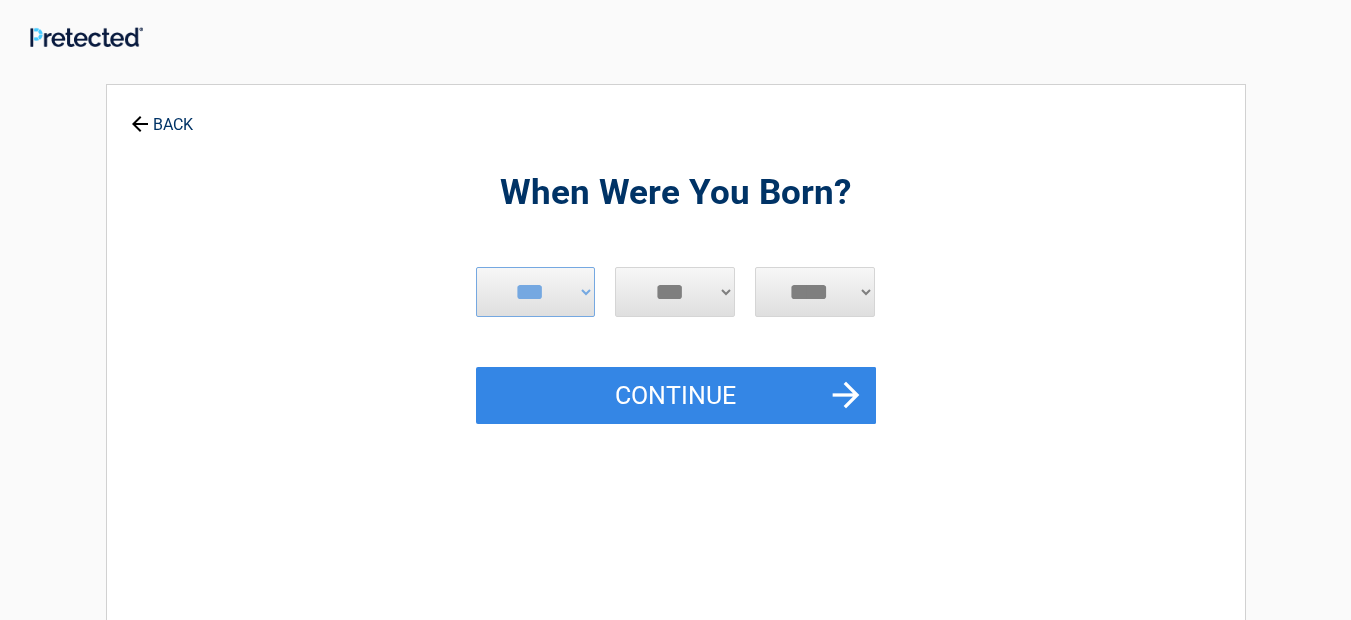 click on "*** * * * * * * * * * ** ** ** ** ** ** ** ** ** ** ** ** ** ** ** ** ** ** ** **" at bounding box center [675, 292] 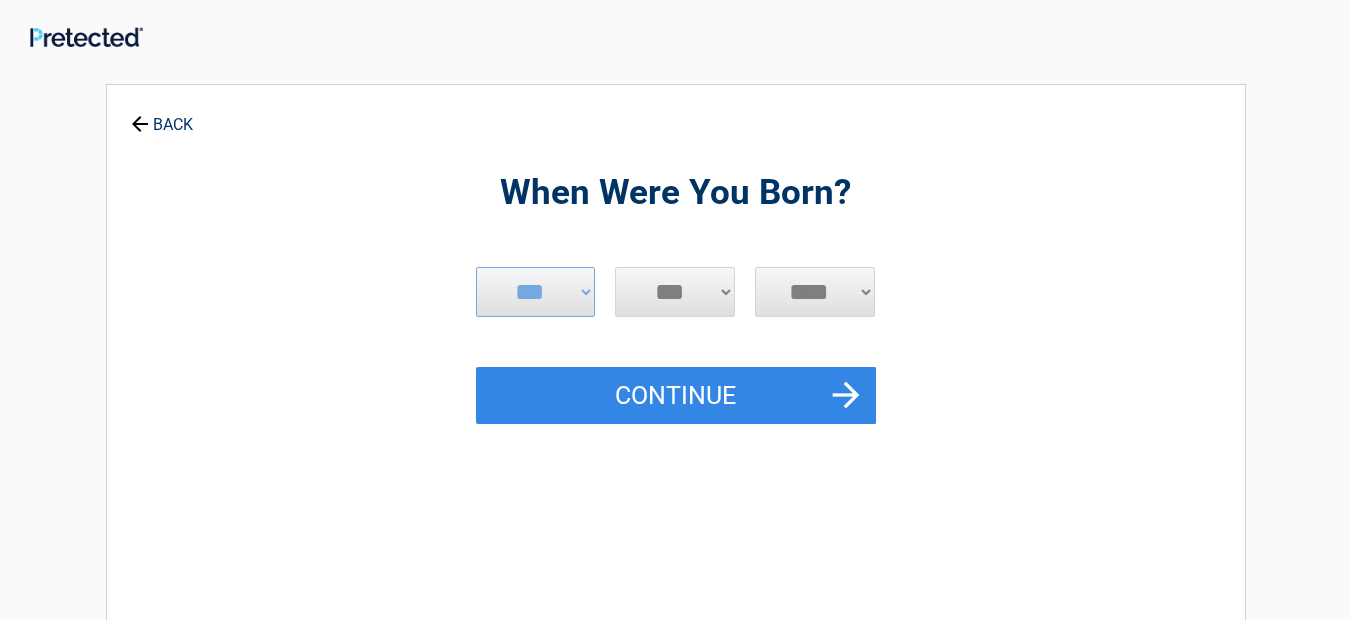 select on "**" 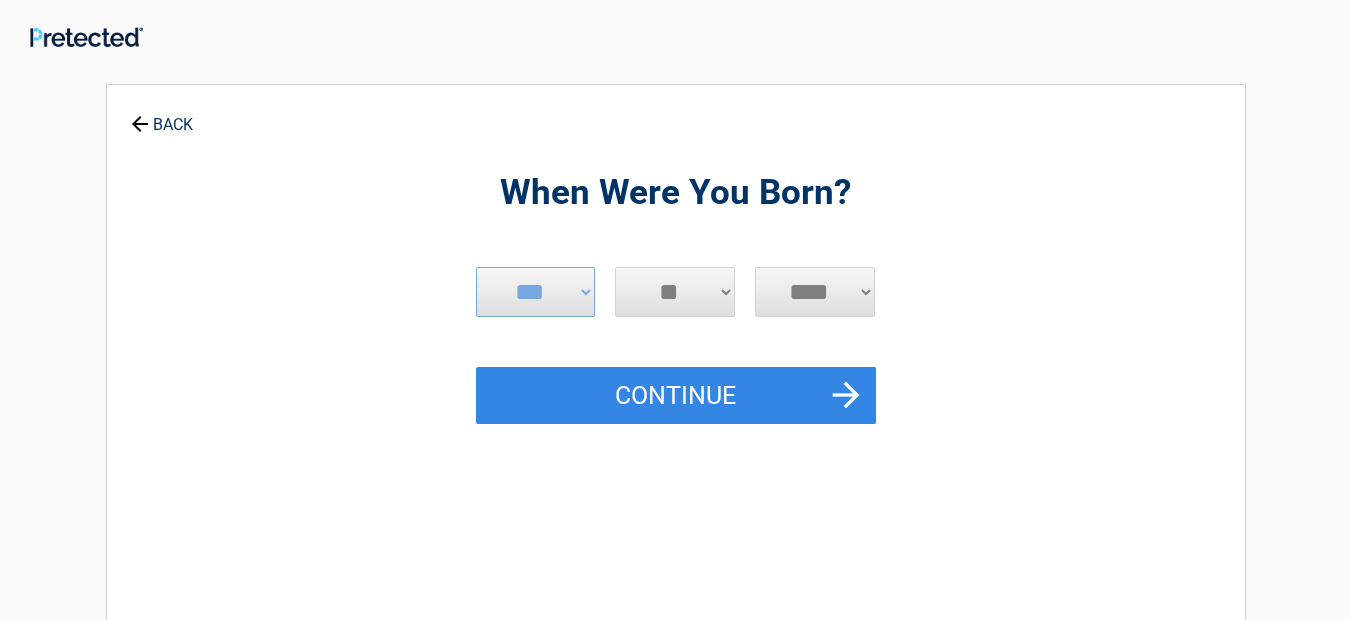 click on "*** * * * * * * * * * ** ** ** ** ** ** ** ** ** ** ** ** ** ** ** ** ** ** ** **" at bounding box center [675, 292] 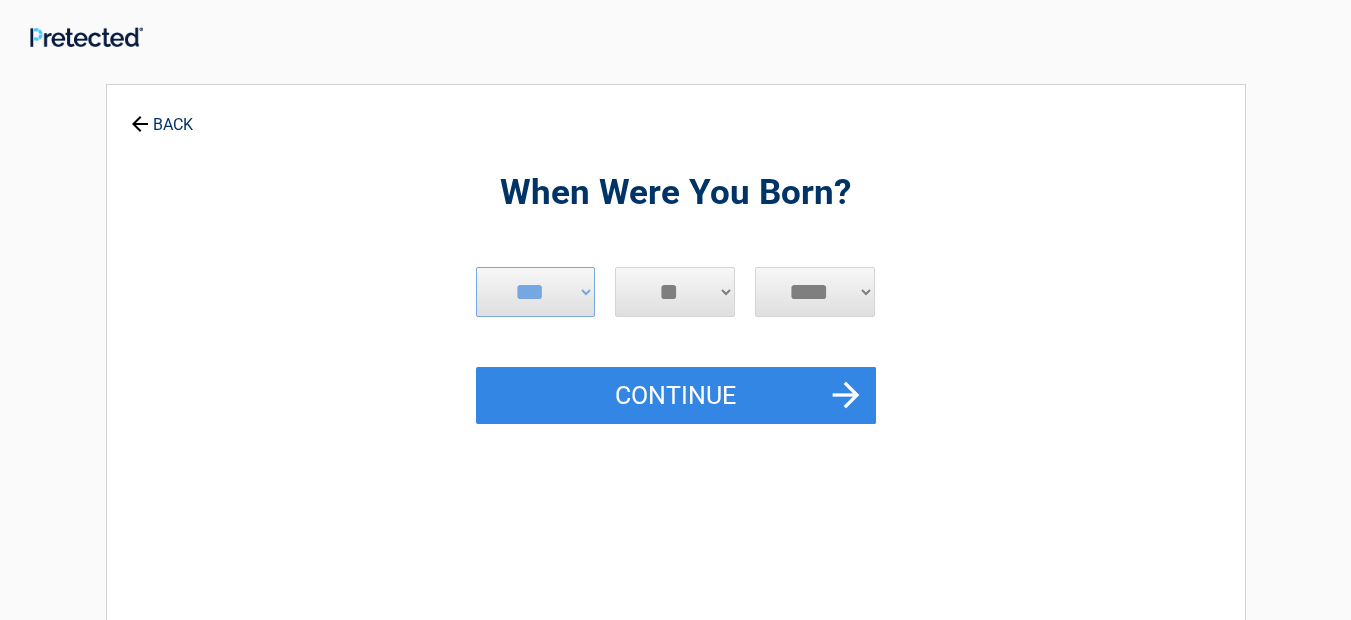 click on "****
****
****
****
****
****
****
****
****
****
****
****
****
****
****
****
****
****
****
****
****
****
****
****
****
****
****
****
****
****
****
****
****
****
****
****
****
****
****
****
****
****
****
****
****
****
****
****
****
****
****
****
****
****
****
****
****
****
****
****
****
****
****
****" at bounding box center (815, 292) 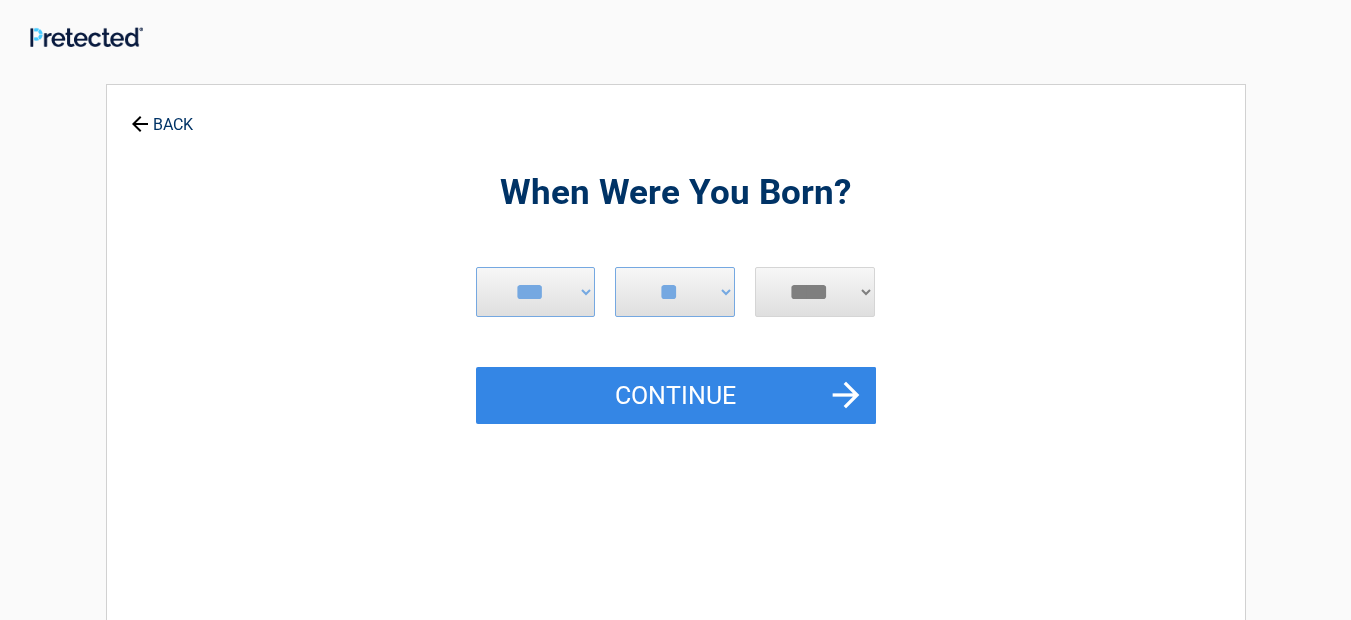 select on "****" 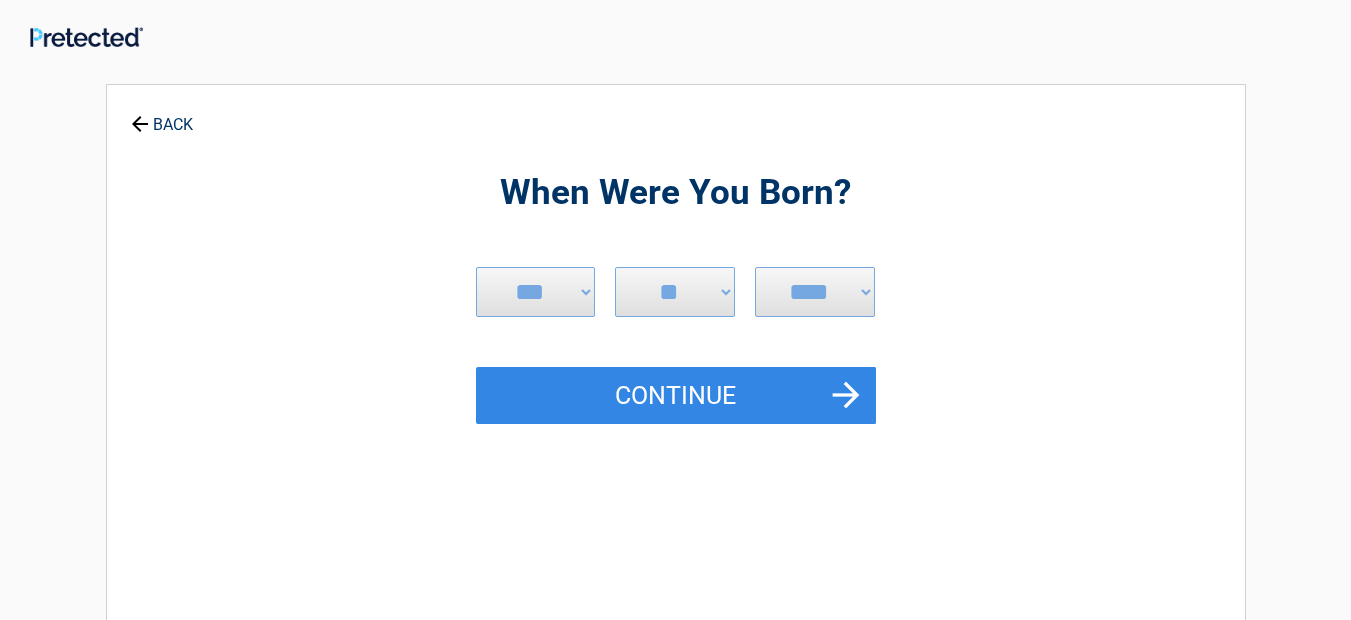 click on "When Were You Born?
*****
***
***
***
***
***
***
***
***
***
***
***
***
*** * * * * * * * * * ** ** ** ** ** ** ** ** ** ** ** ** ** ** ** ** ** ** ** **
****
****
****
****
****
****
****
****
****
****
****
****
****
****
****
****
****
****
****
****
****
****
****
****
****
****
****
****
****
****
****
****
****
**** ****" at bounding box center (676, 433) 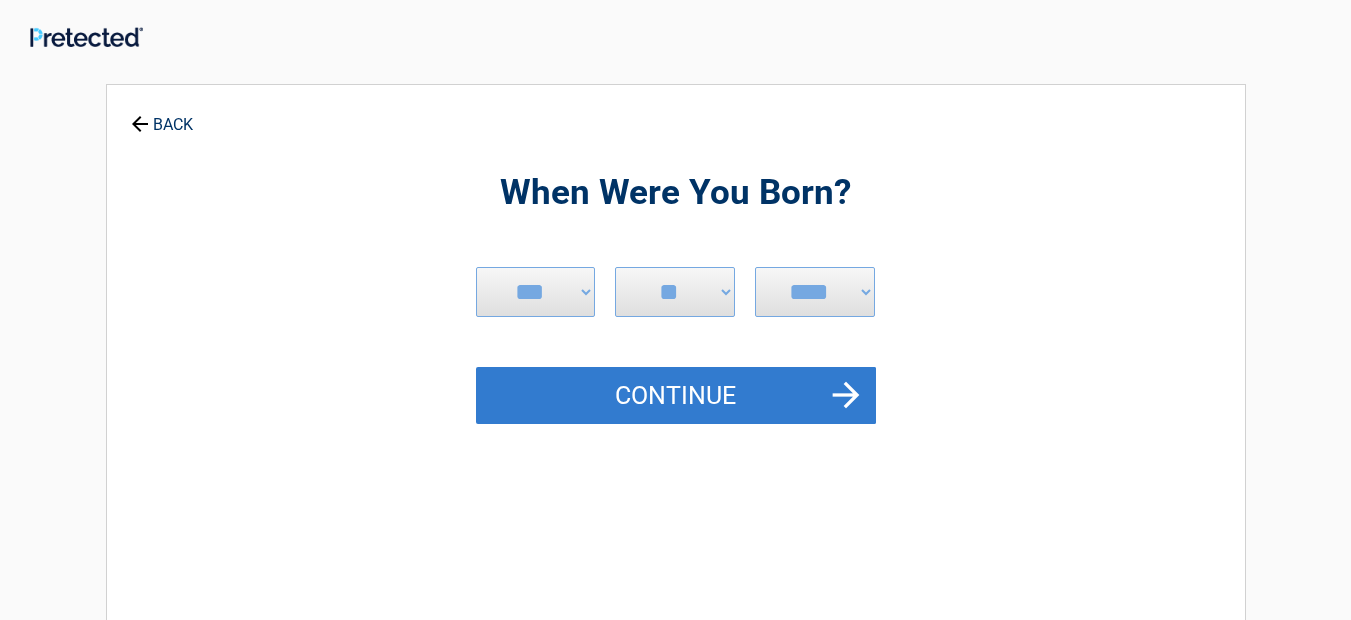 click on "Continue" at bounding box center (676, 396) 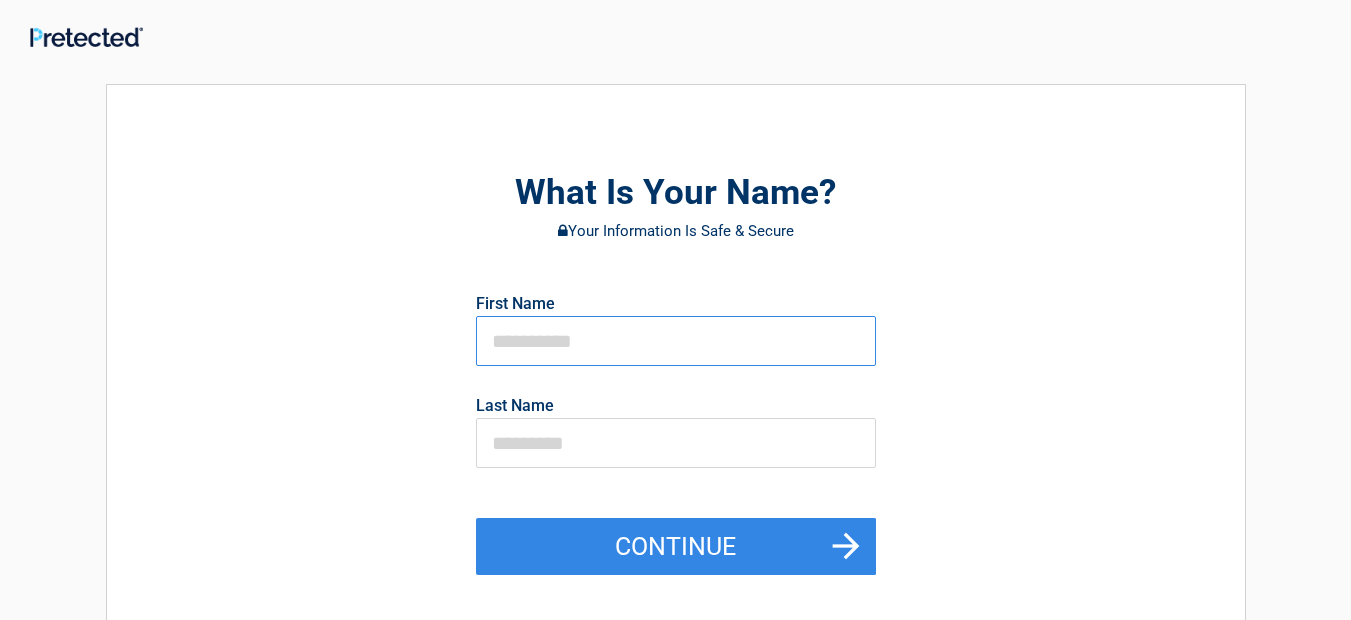 click at bounding box center [676, 341] 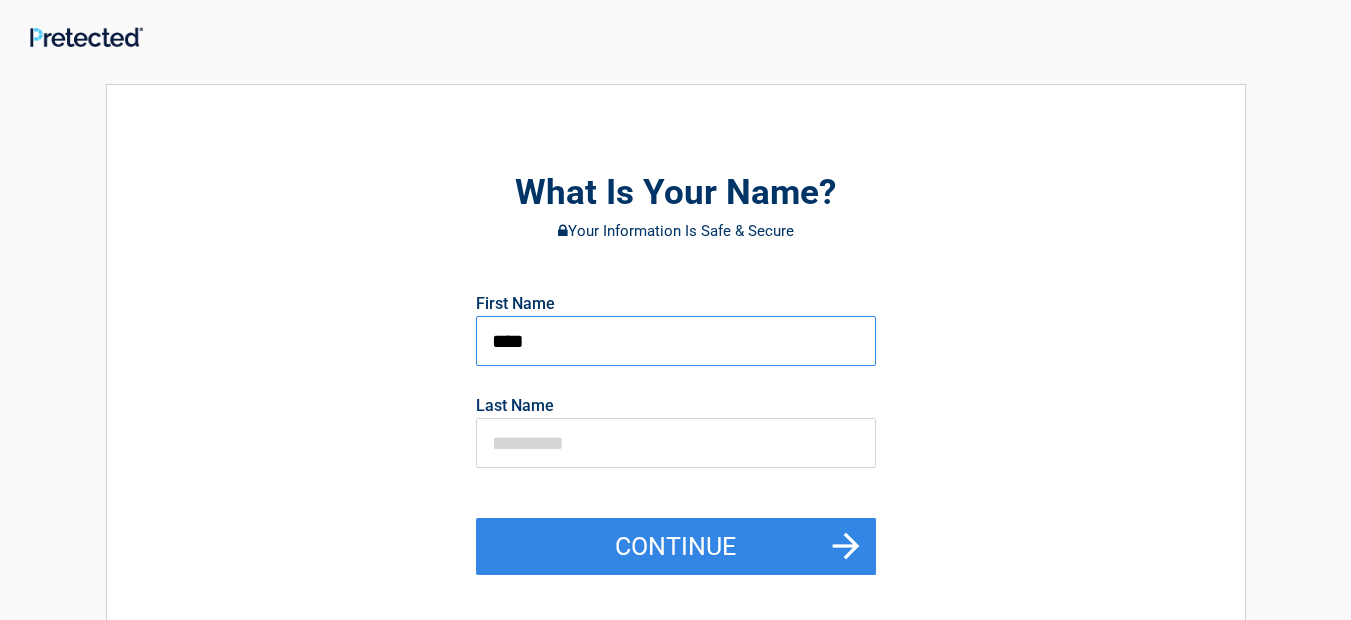 type on "*****" 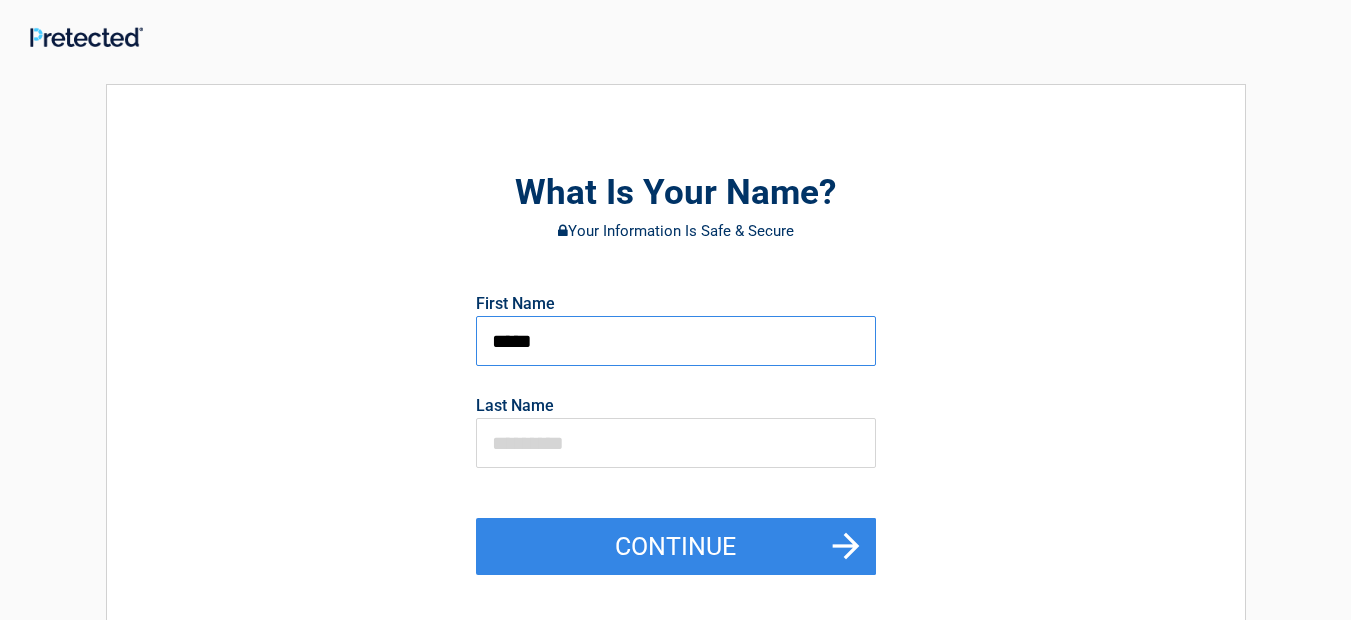 scroll, scrollTop: 542, scrollLeft: 0, axis: vertical 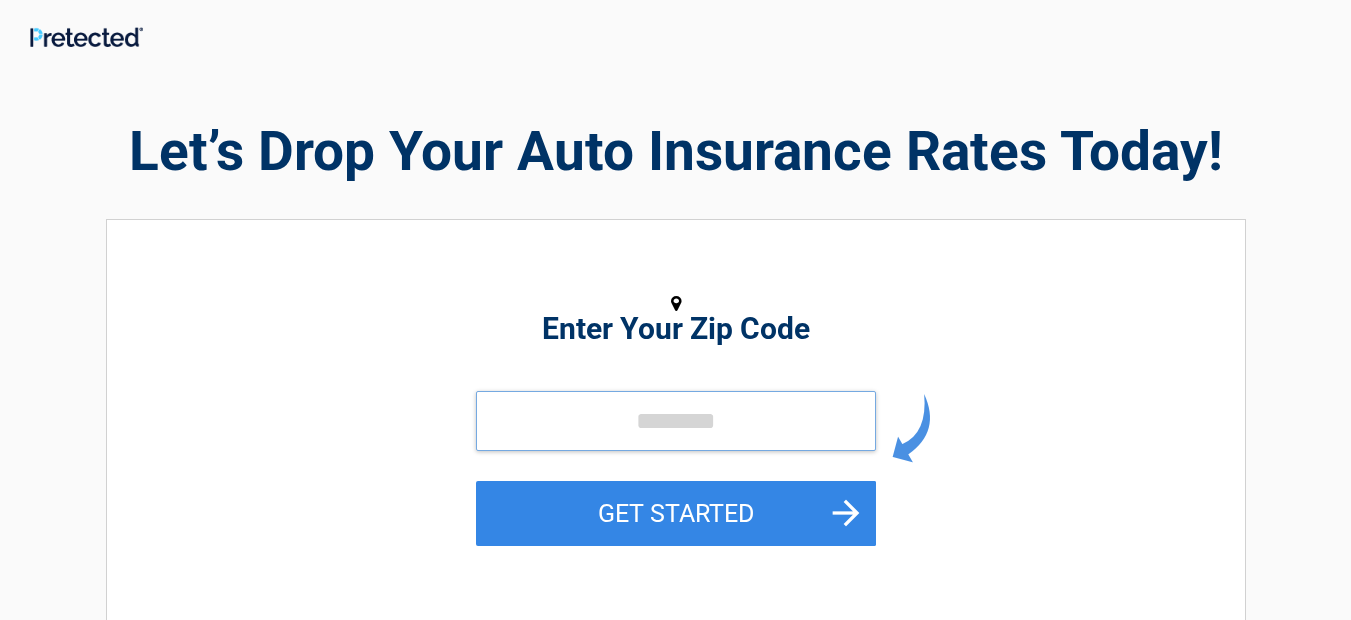 click at bounding box center [676, 421] 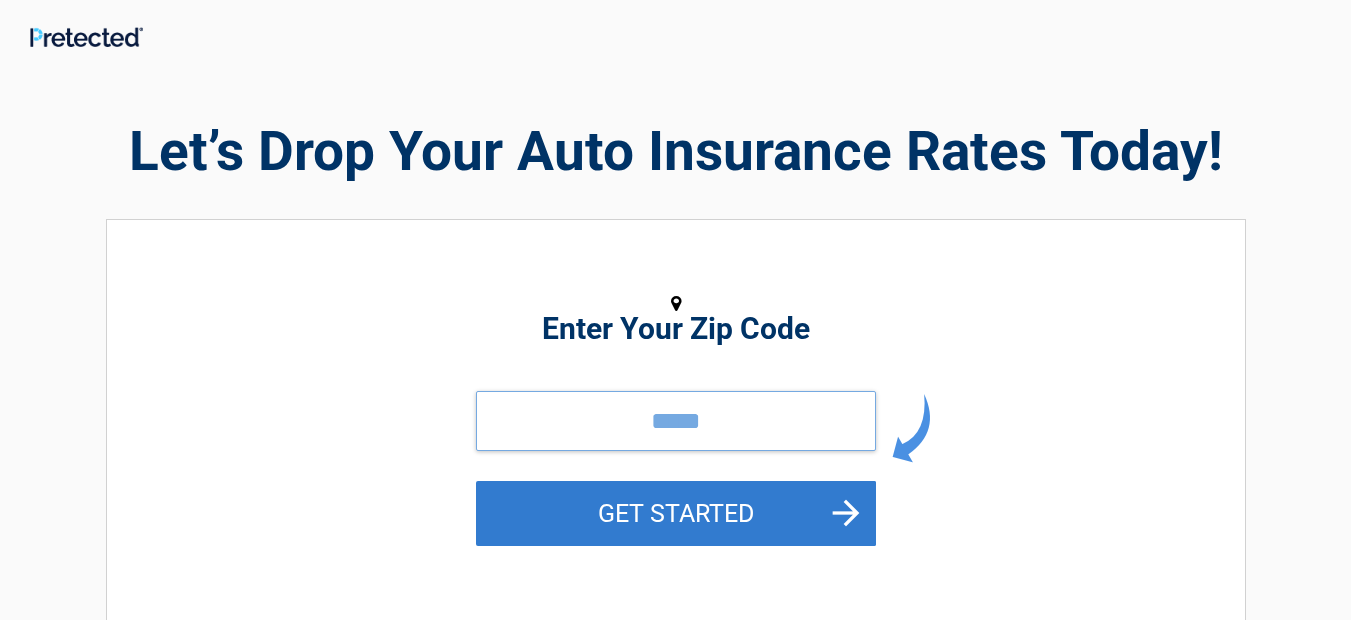 type on "*****" 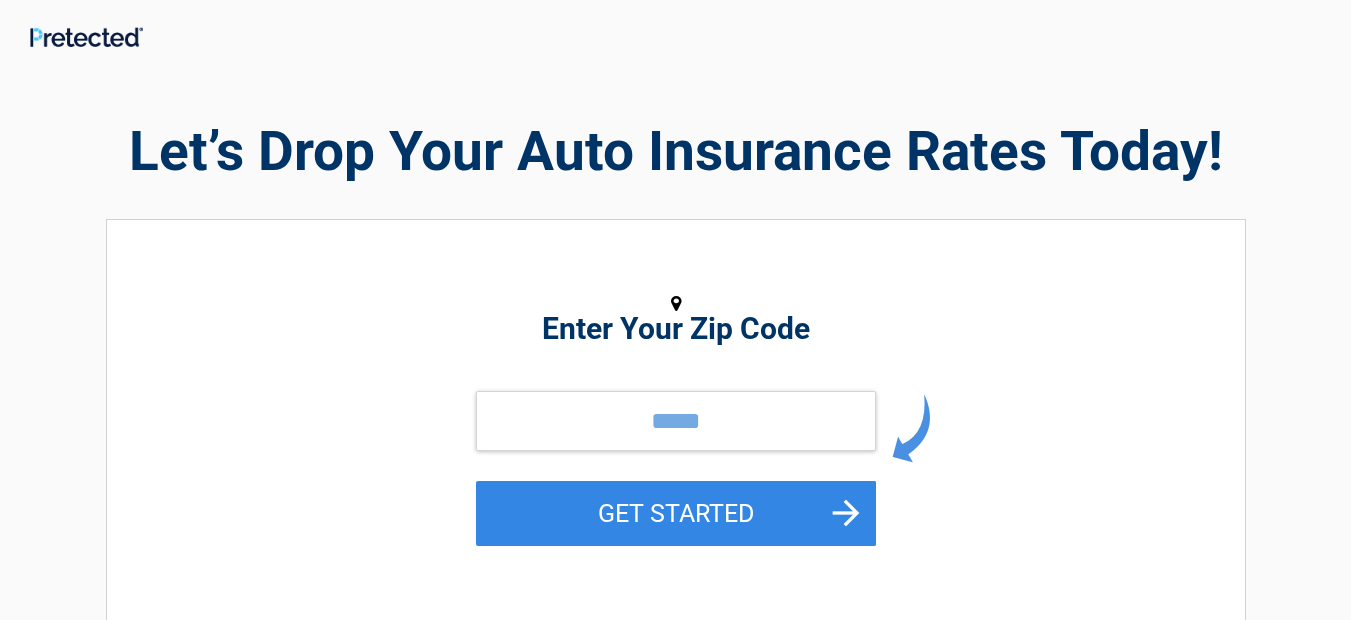 click on "GET STARTED" at bounding box center (676, 513) 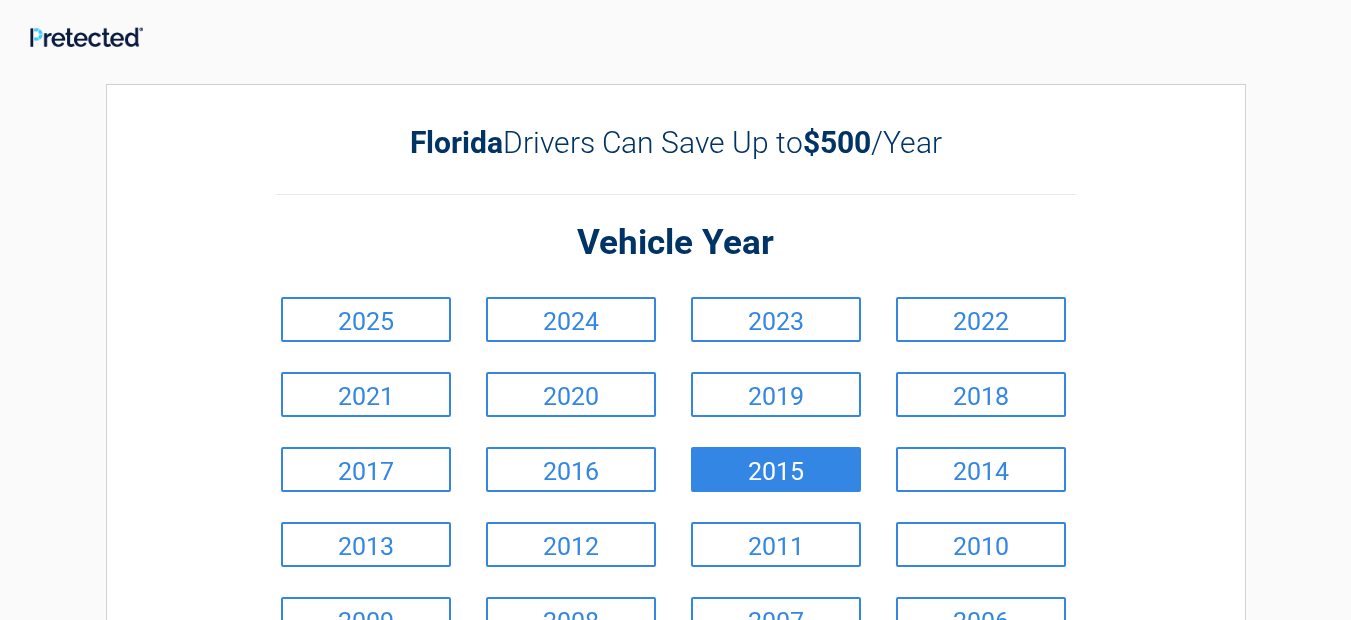 click on "2015" at bounding box center (776, 469) 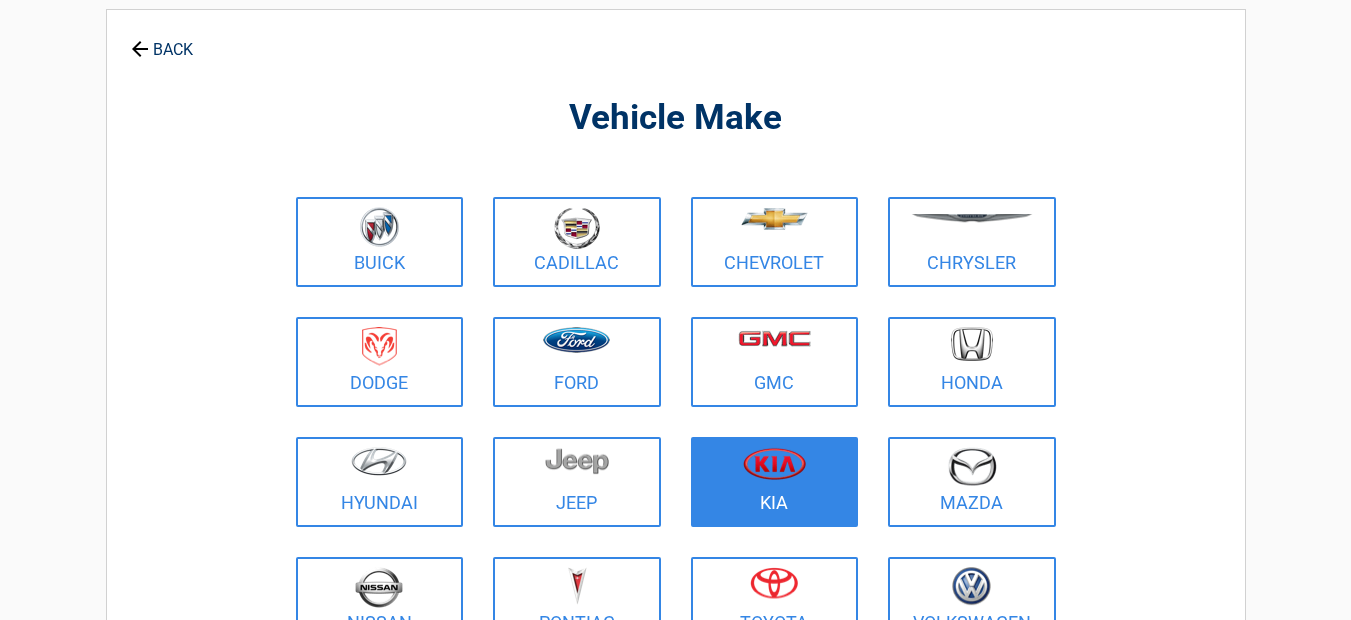 scroll, scrollTop: 175, scrollLeft: 0, axis: vertical 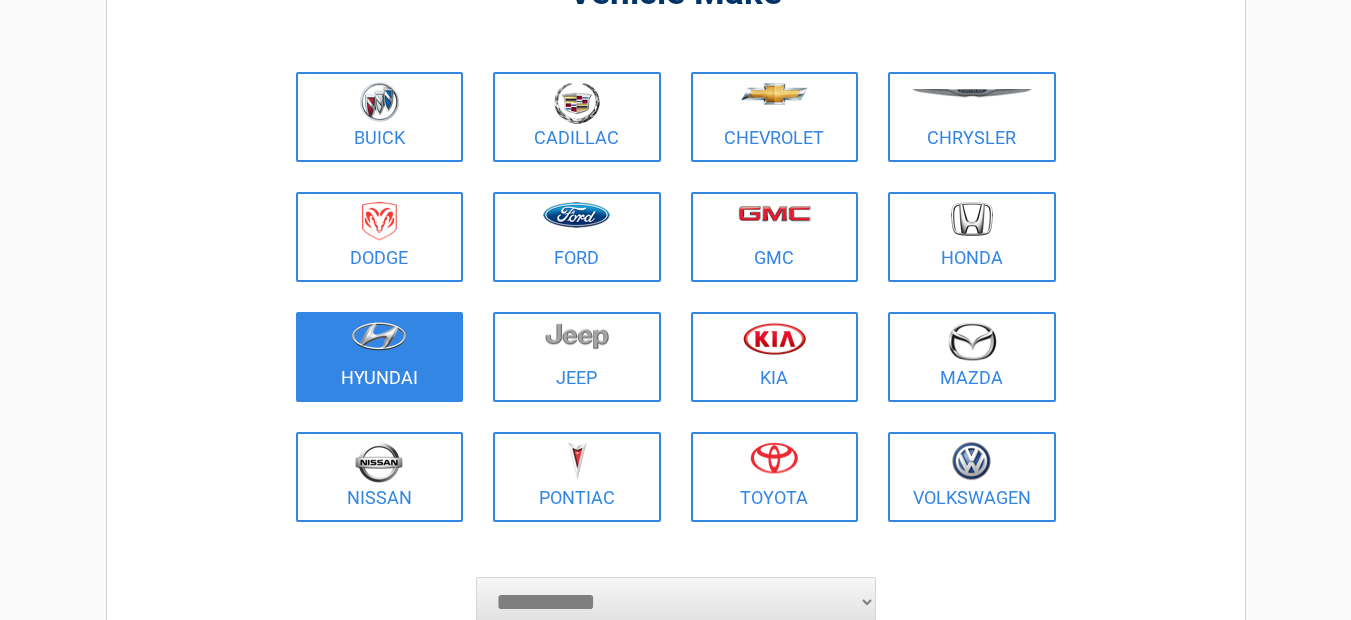 click on "Hyundai" at bounding box center (380, 357) 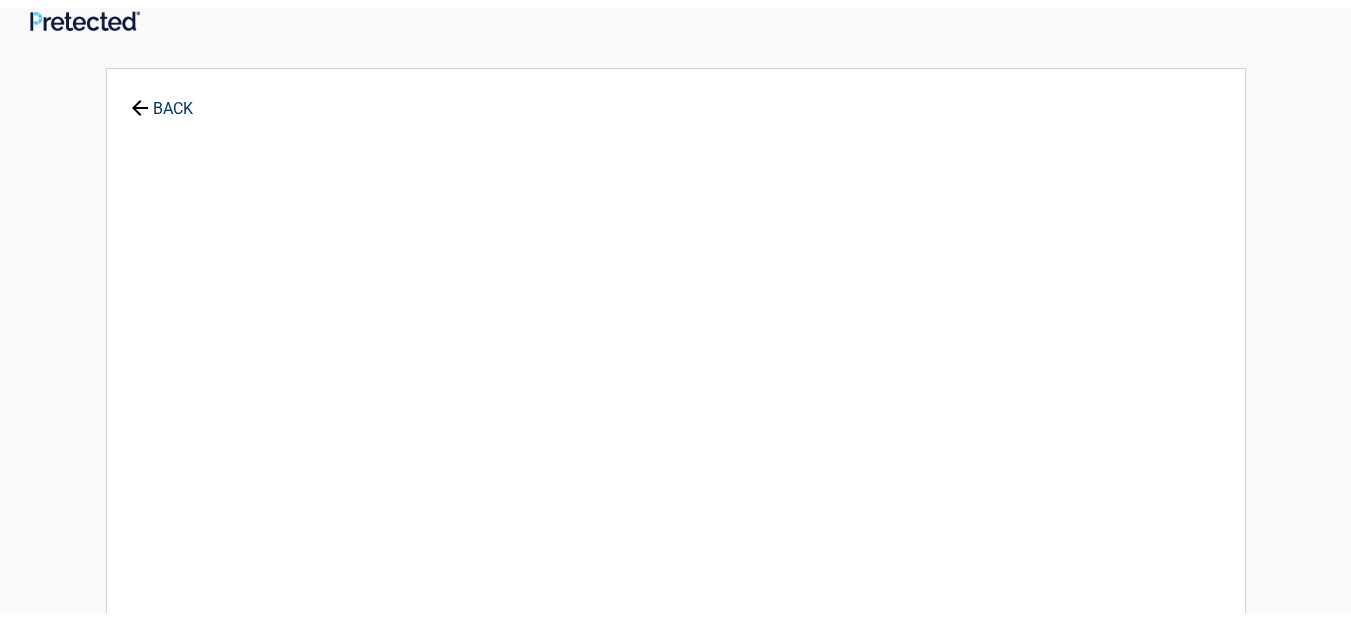 scroll, scrollTop: 0, scrollLeft: 0, axis: both 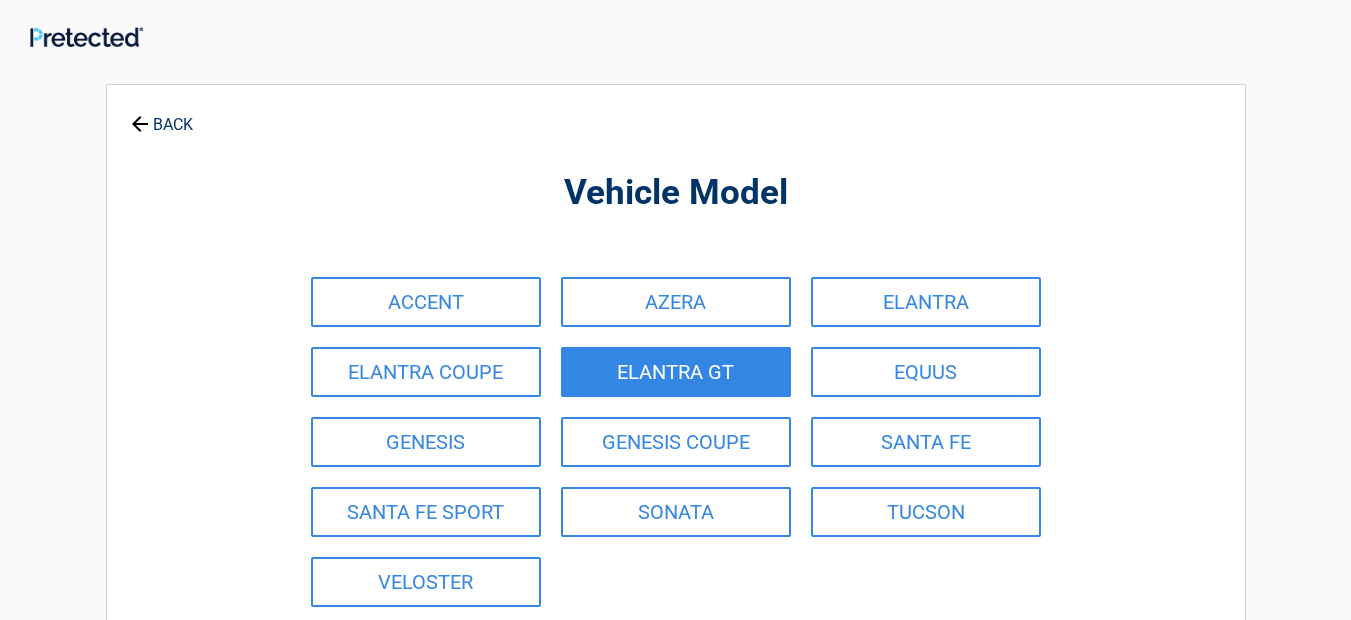 click on "ELANTRA GT" at bounding box center [676, 372] 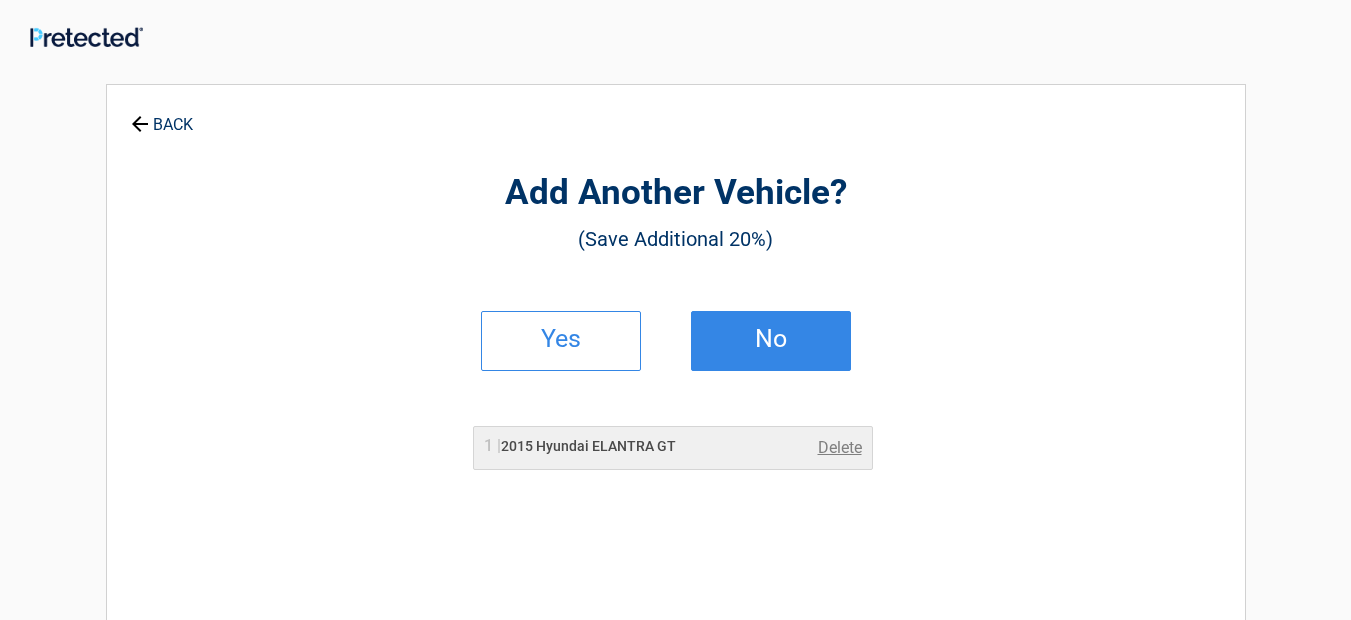 click on "No" at bounding box center (771, 341) 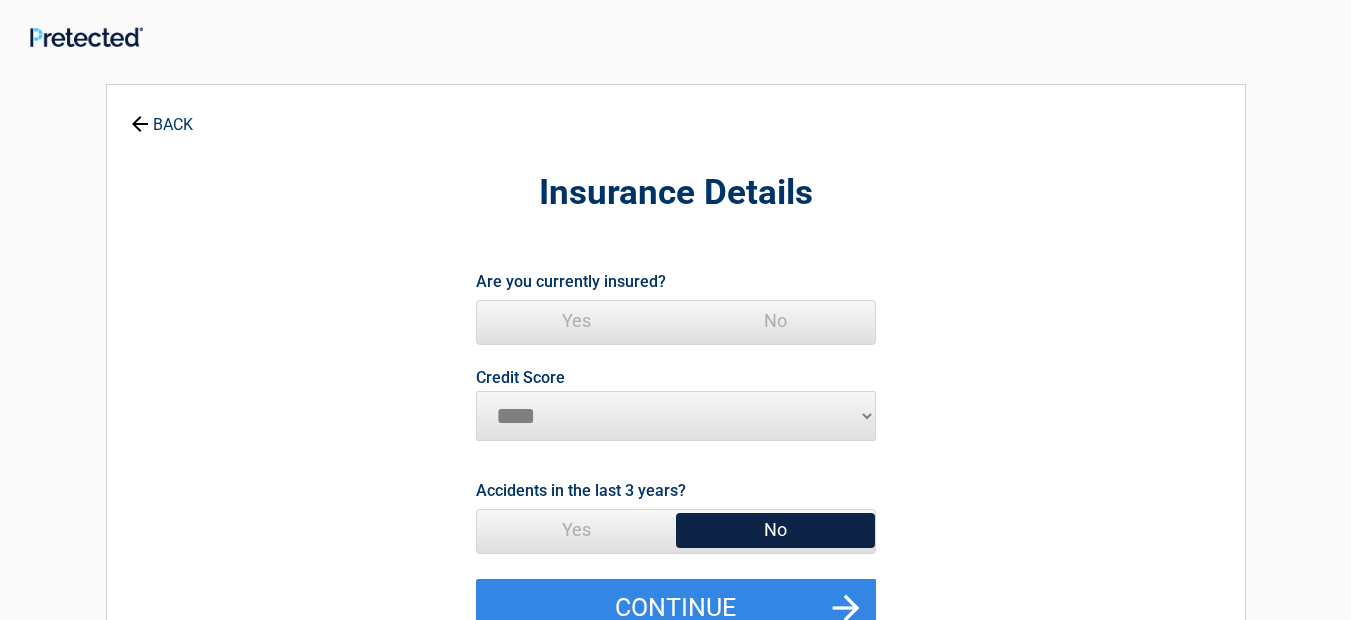click on "Yes" at bounding box center [576, 321] 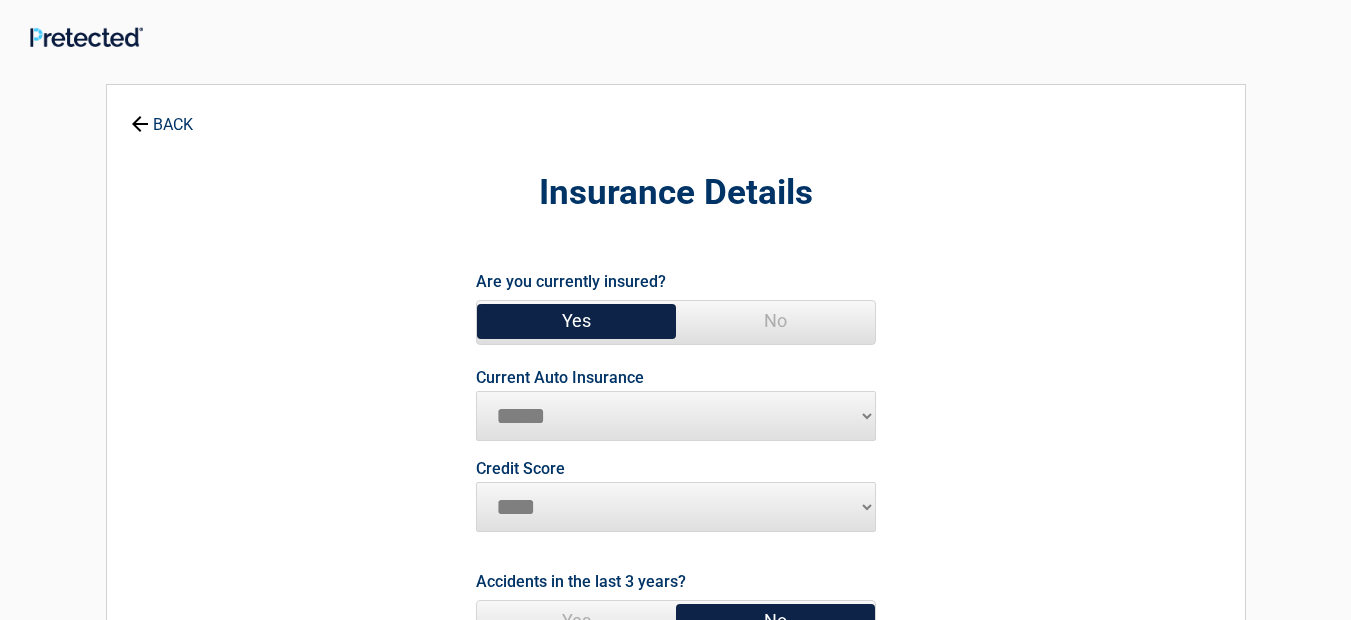 click on "**********" at bounding box center [676, 416] 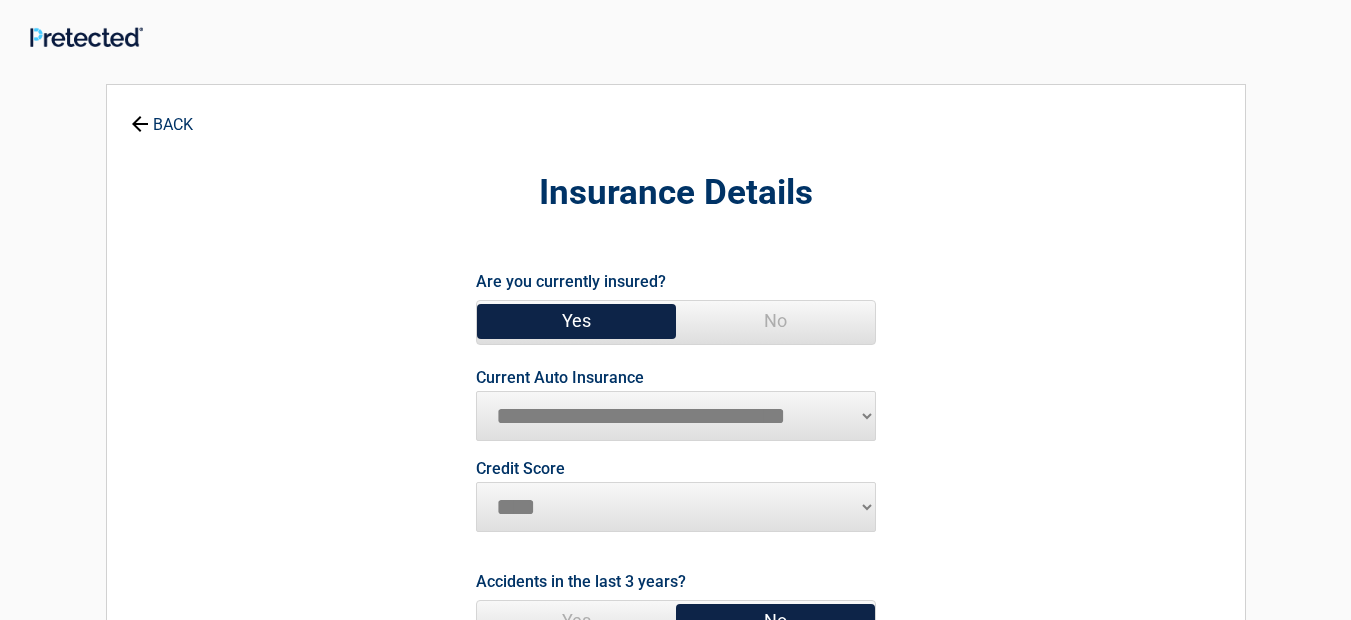 click on "**********" at bounding box center (676, 416) 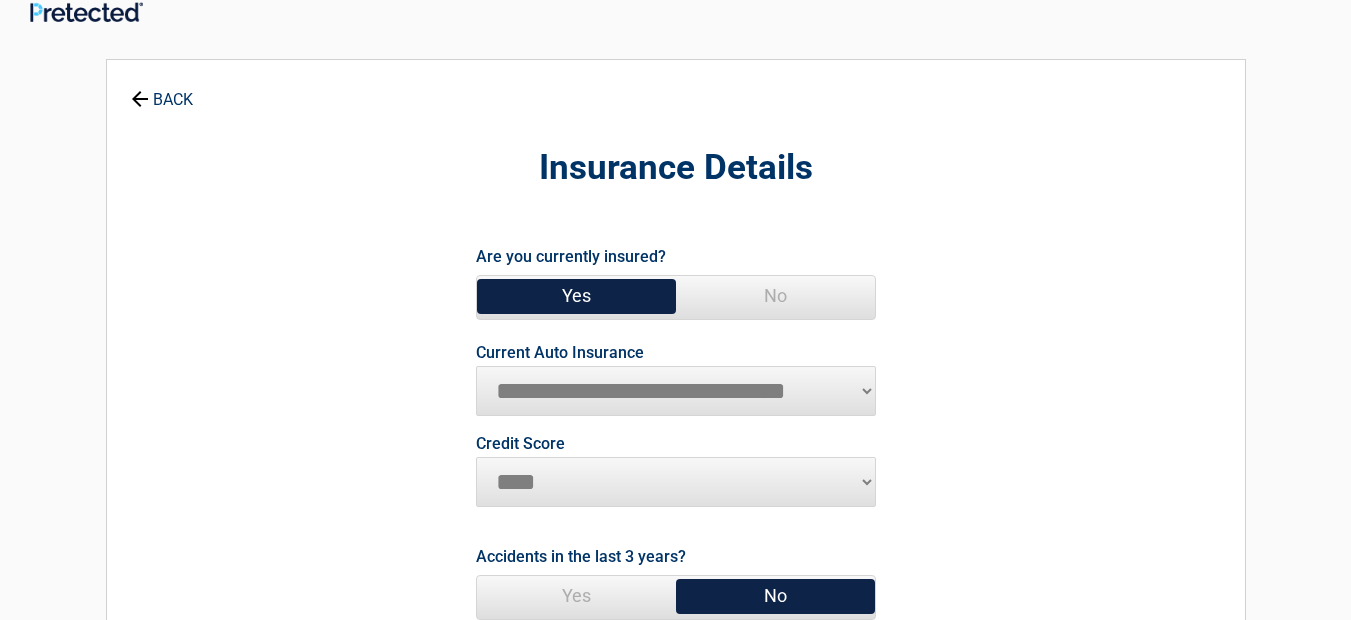 scroll, scrollTop: 50, scrollLeft: 0, axis: vertical 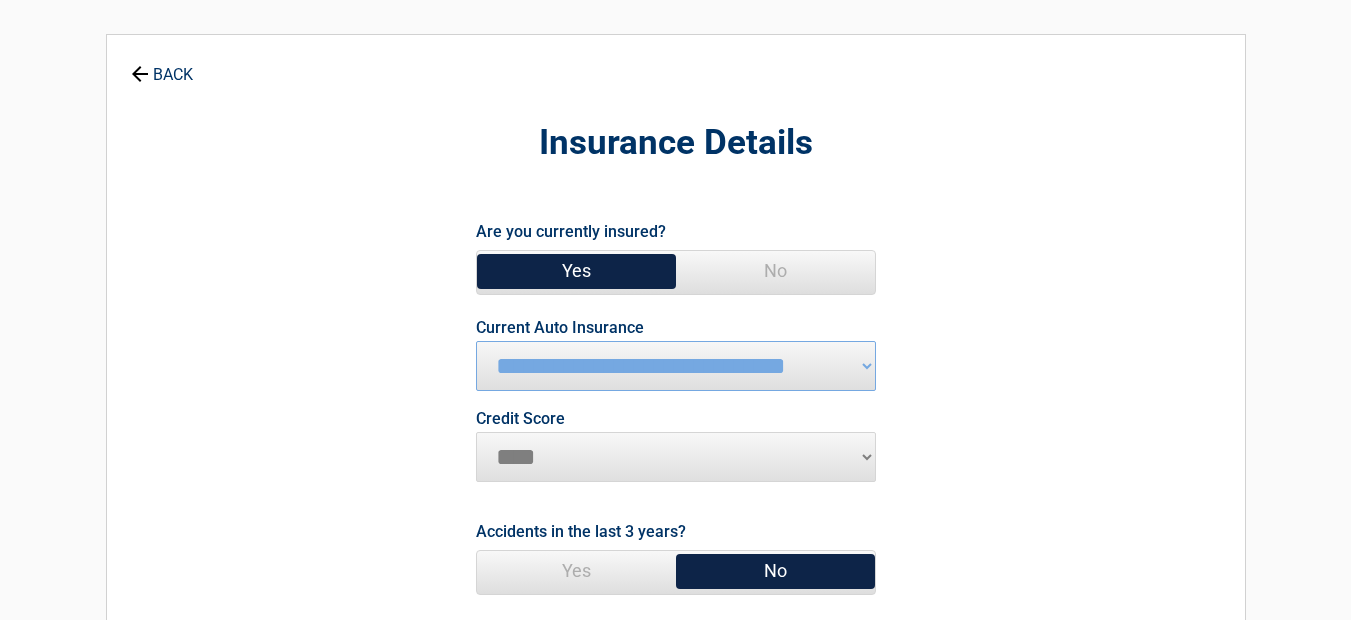 click on "*********
****
*******
****" at bounding box center [676, 457] 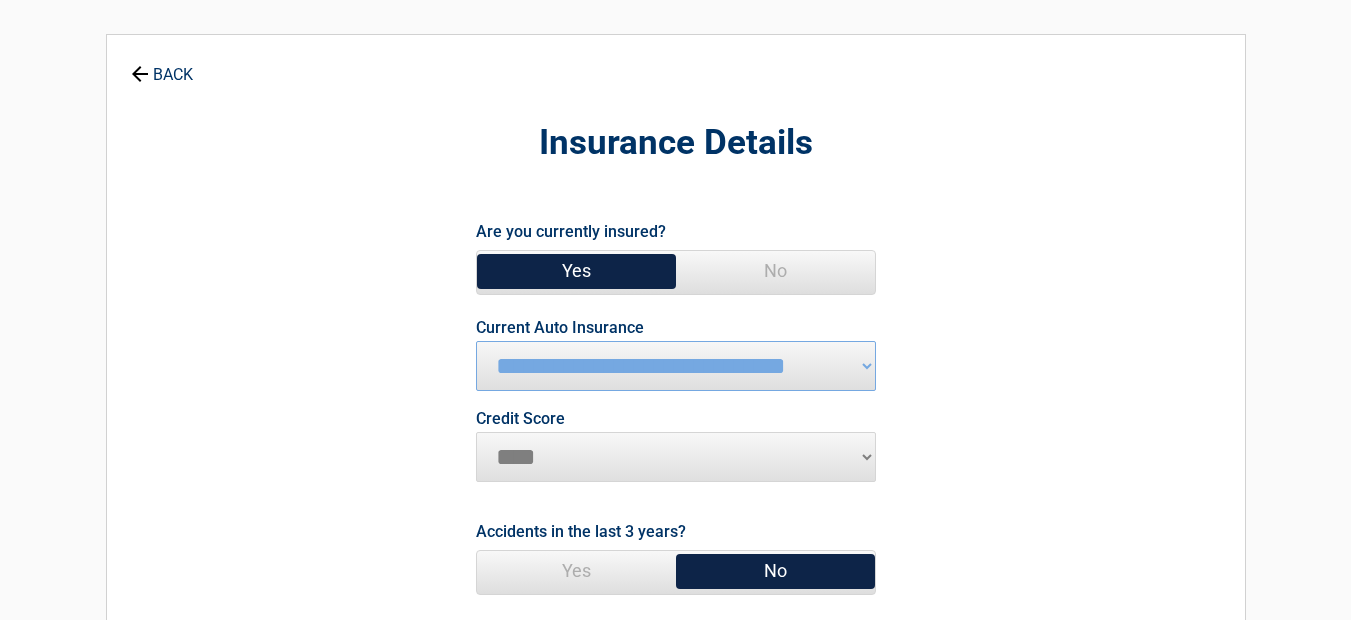 select on "*******" 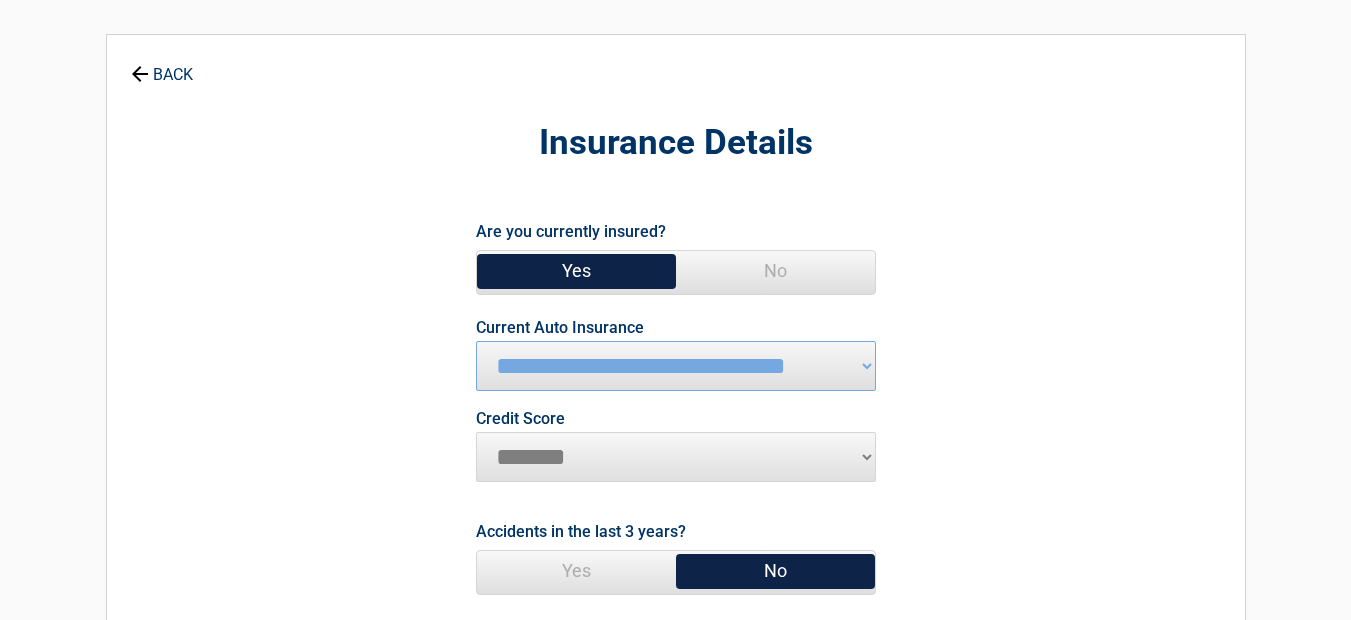 click on "*********
****
*******
****" at bounding box center [676, 457] 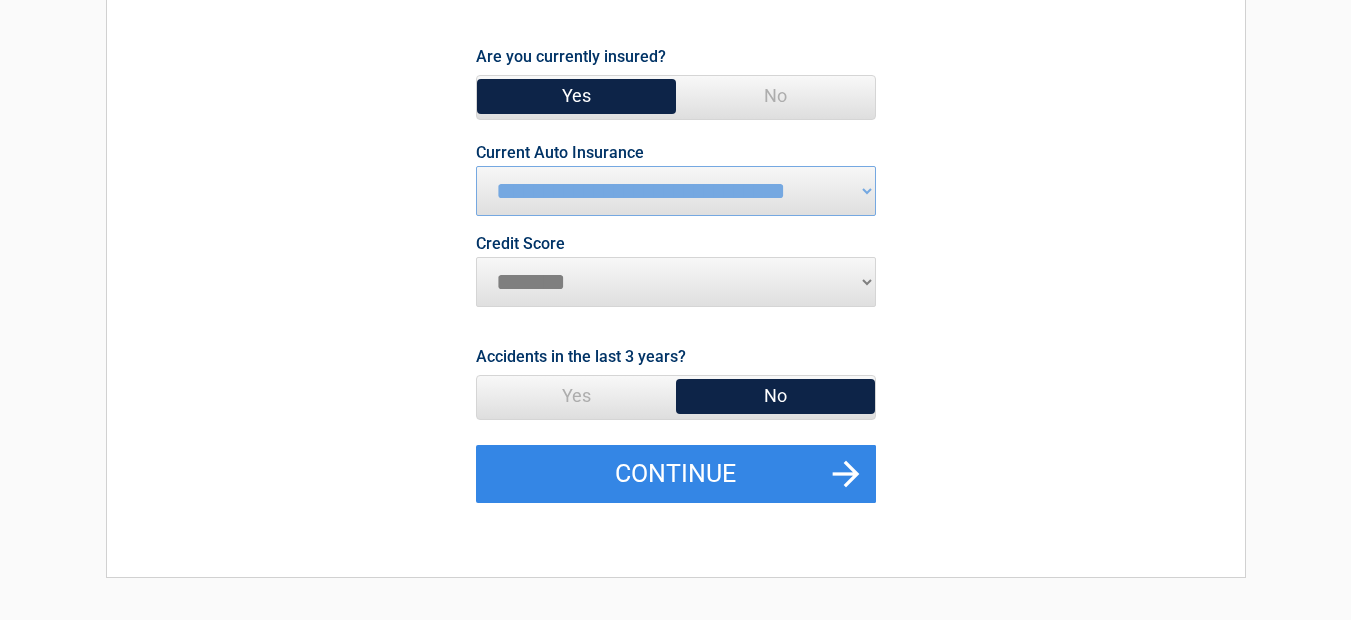 scroll, scrollTop: 300, scrollLeft: 0, axis: vertical 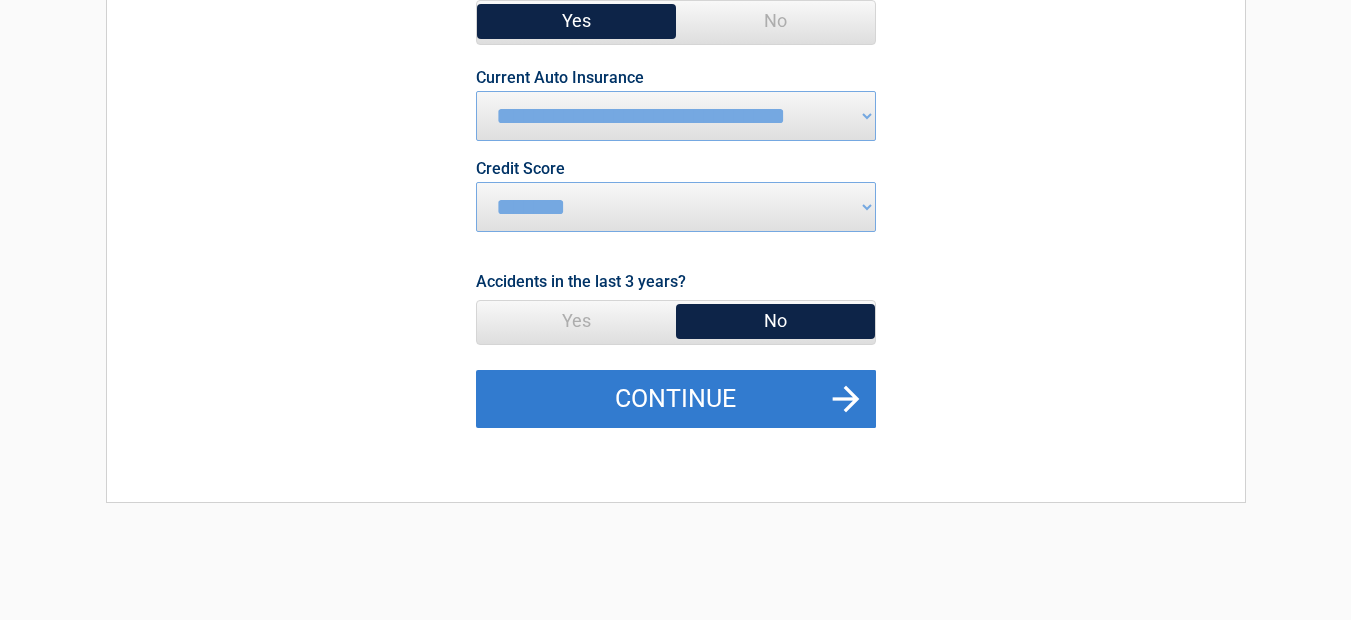 click on "Continue" at bounding box center [676, 399] 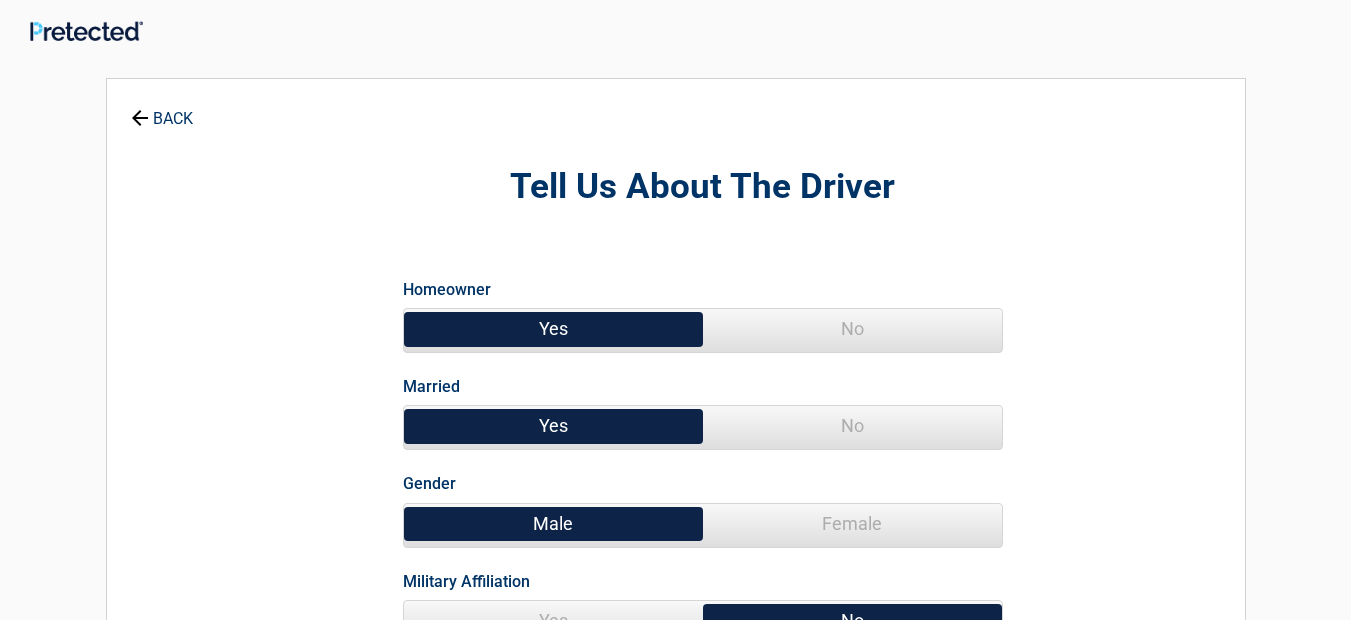 scroll, scrollTop: 0, scrollLeft: 0, axis: both 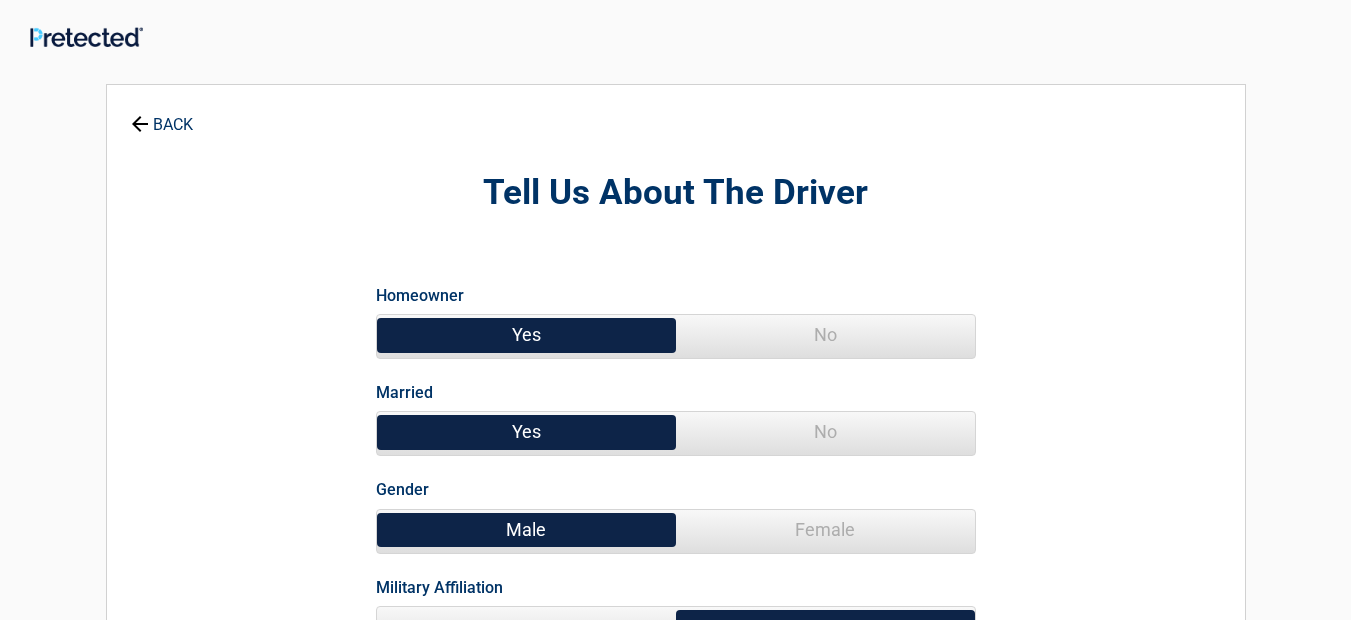 click on "Female" at bounding box center (825, 530) 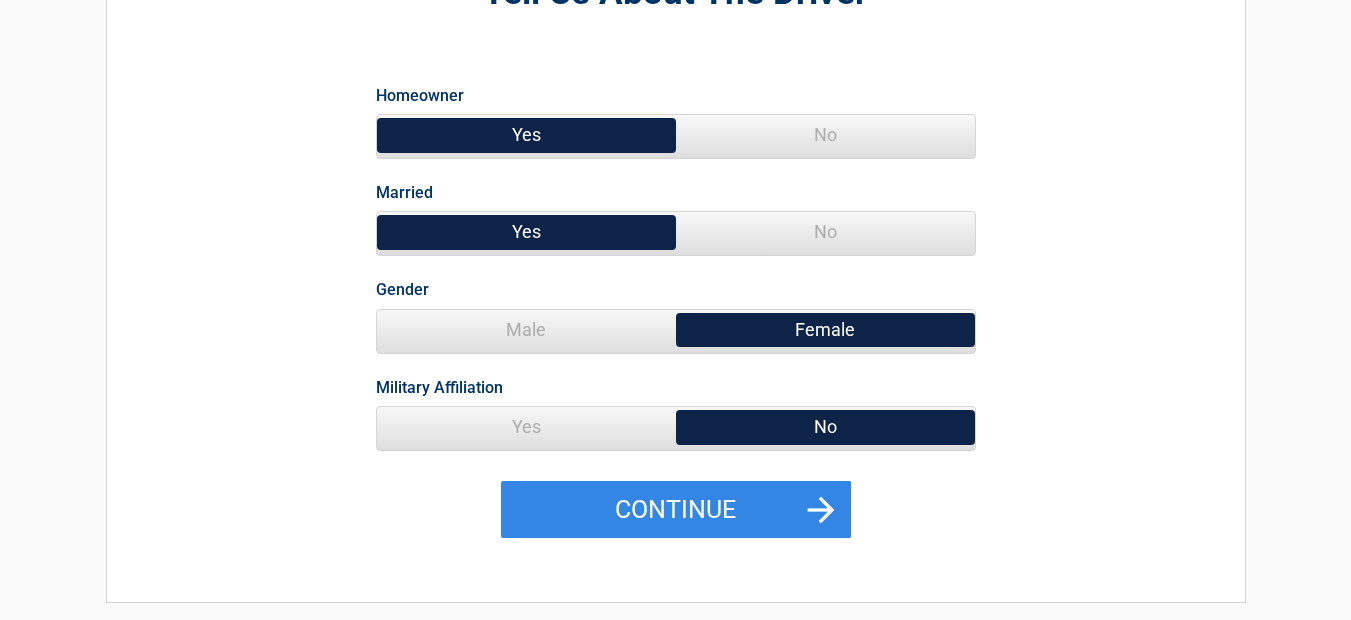 scroll, scrollTop: 225, scrollLeft: 0, axis: vertical 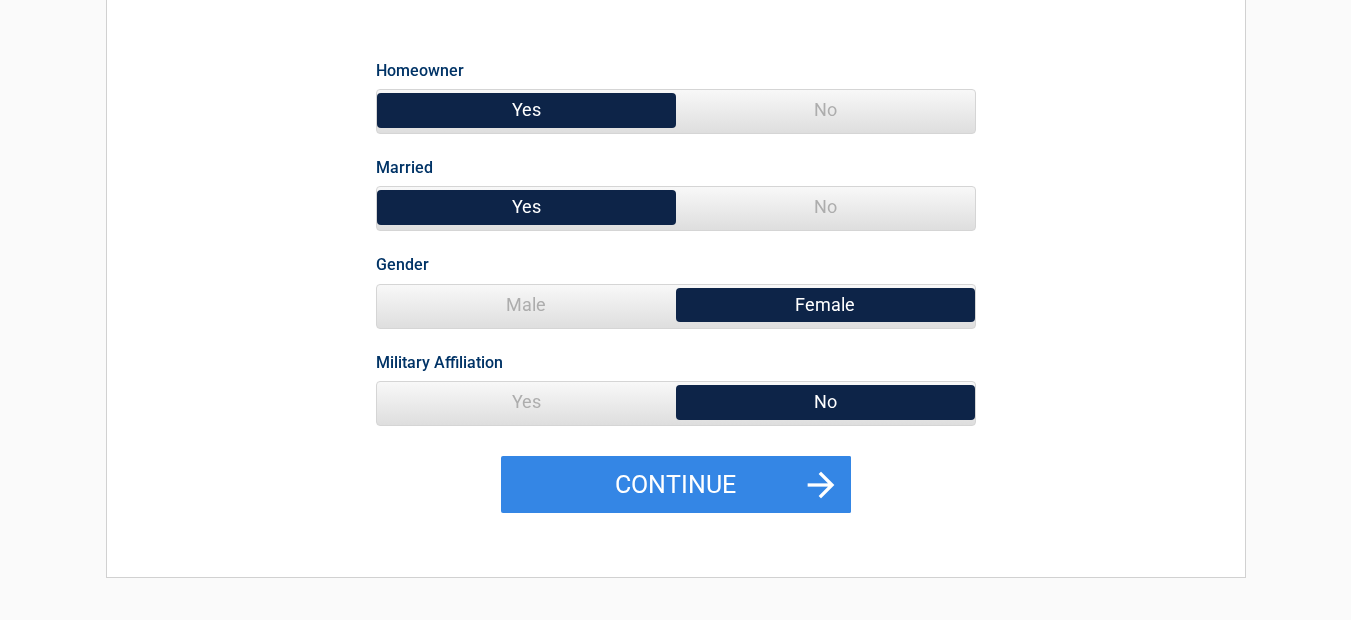 click on "Yes" at bounding box center [526, 402] 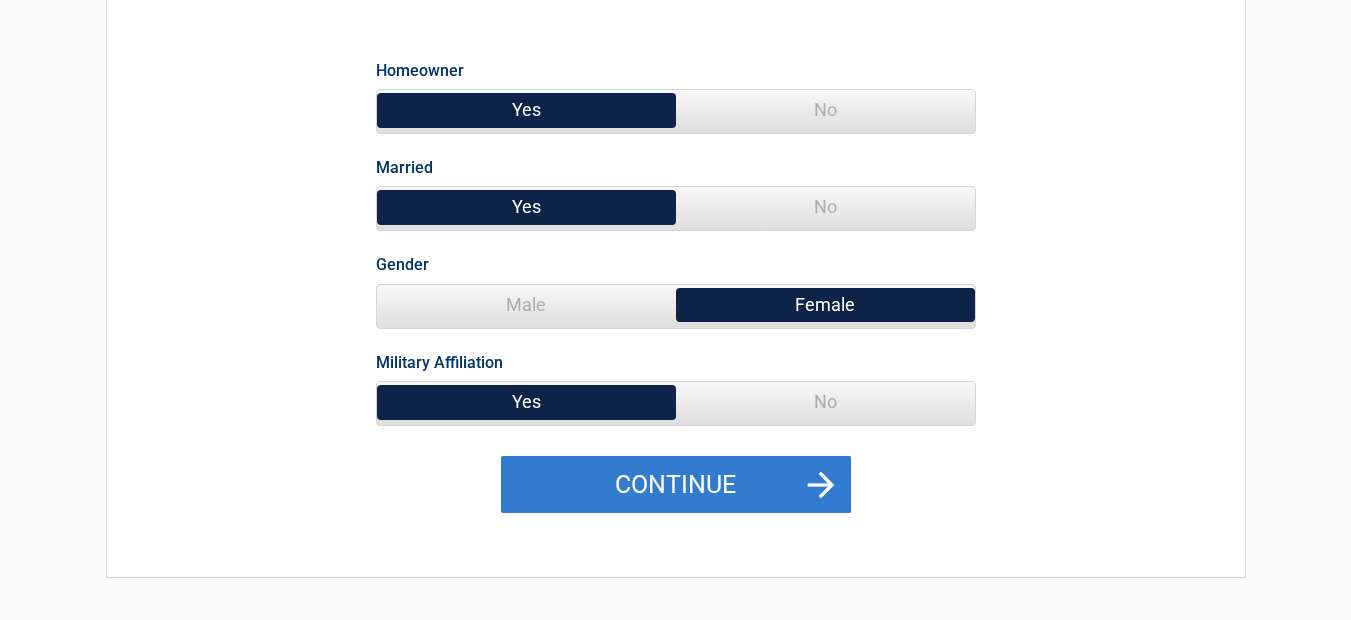 click on "Continue" at bounding box center [676, 485] 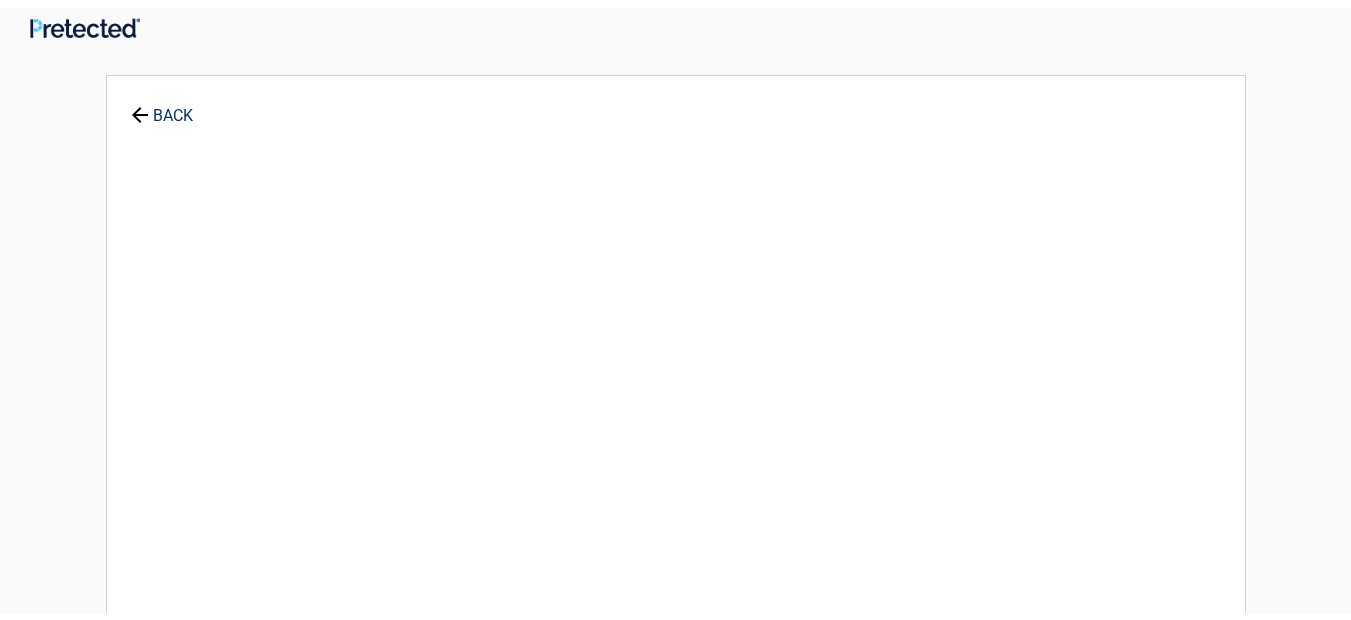 scroll, scrollTop: 0, scrollLeft: 0, axis: both 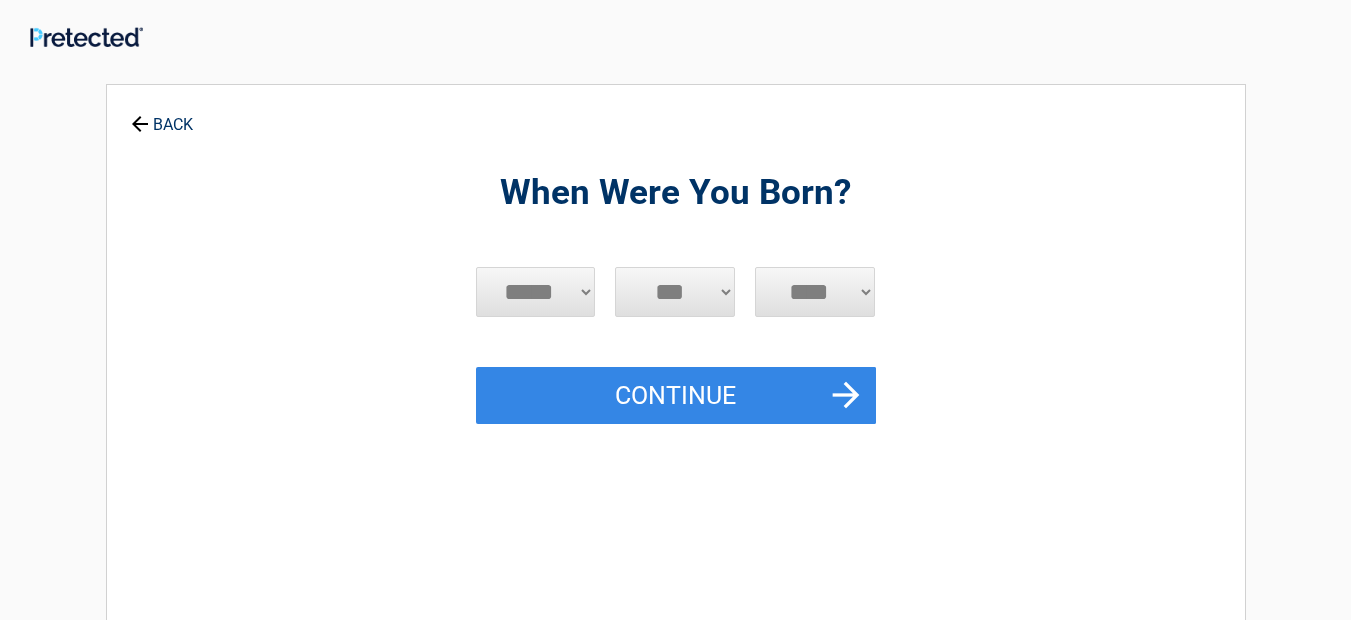 click on "*****
***
***
***
***
***
***
***
***
***
***
***
***" at bounding box center (536, 292) 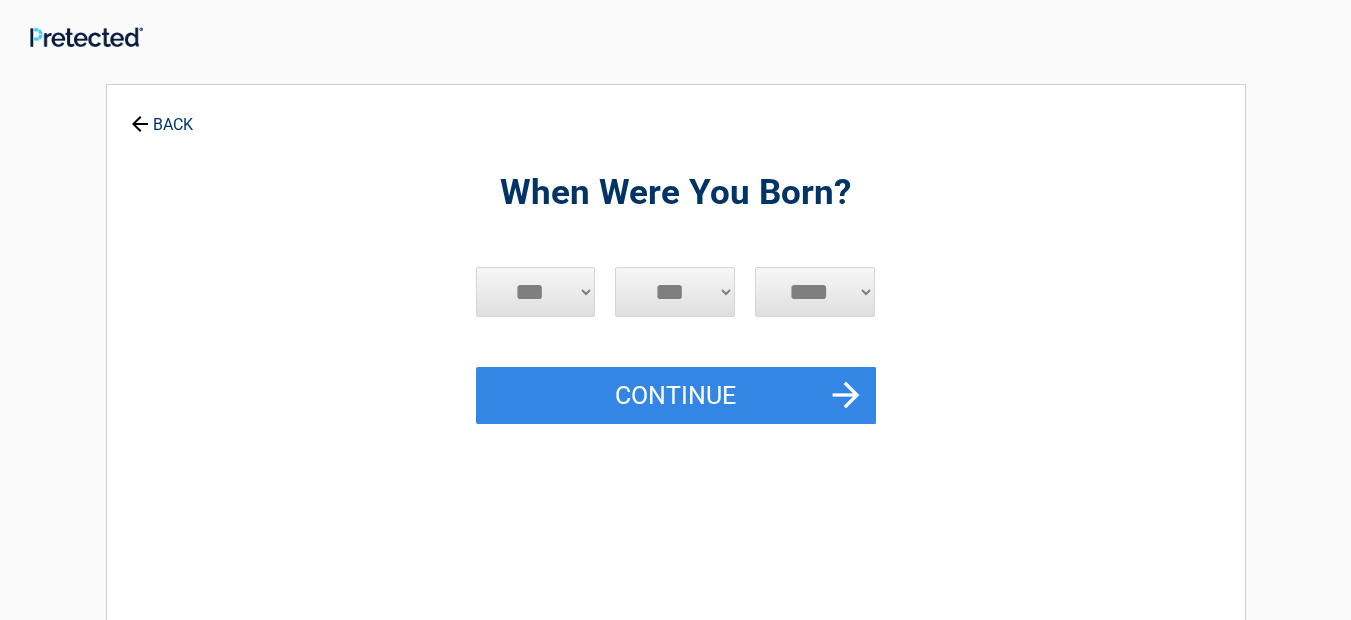 click on "*****
***
***
***
***
***
***
***
***
***
***
***
***" at bounding box center [536, 292] 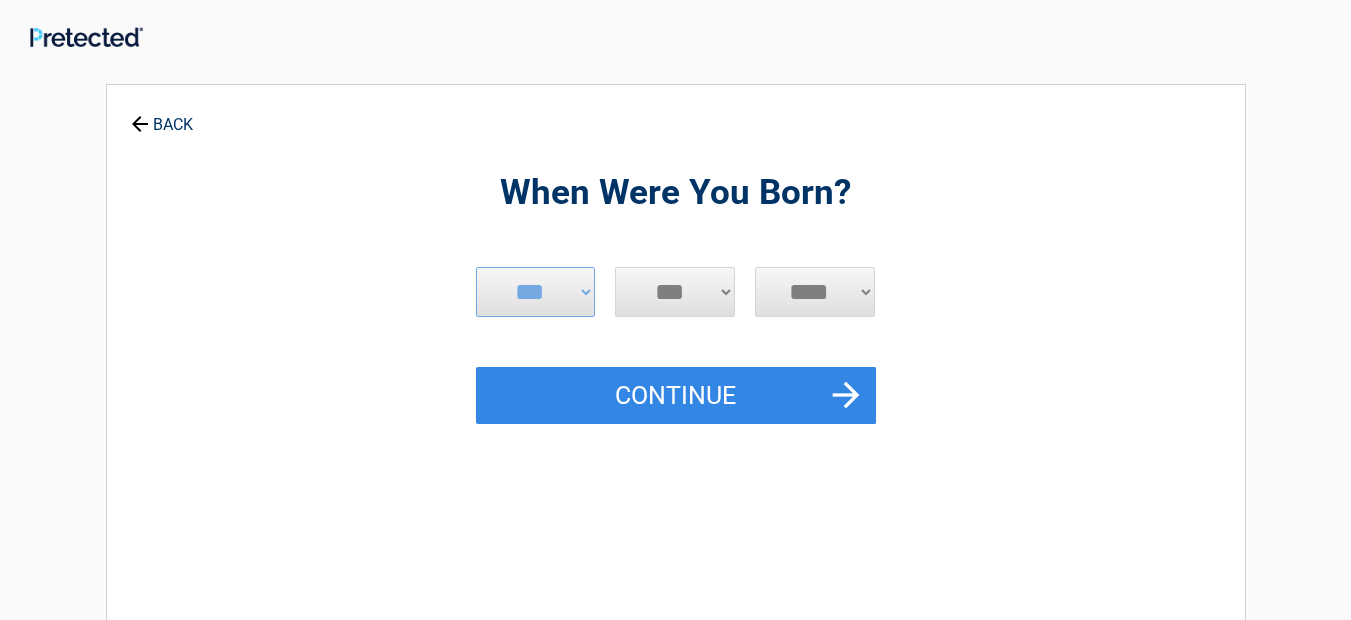 click on "*** * * * * * * * * * ** ** ** ** ** ** ** ** ** ** ** ** ** ** ** ** ** ** ** **" at bounding box center [675, 292] 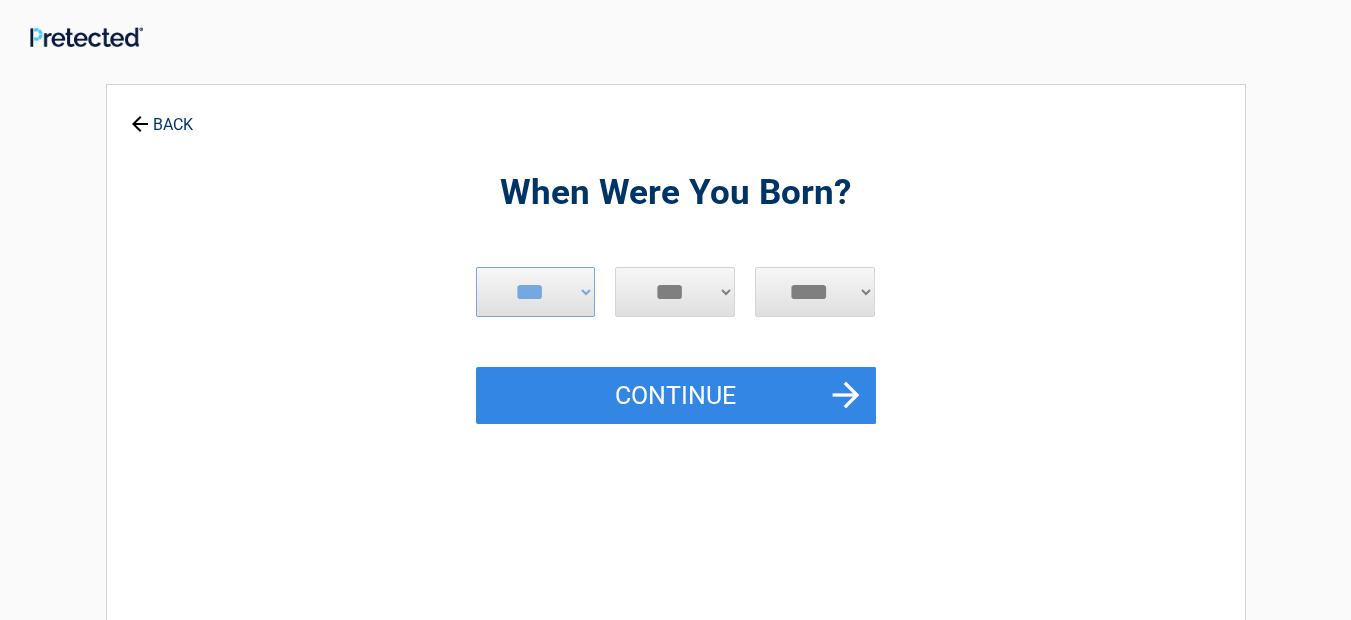 select on "**" 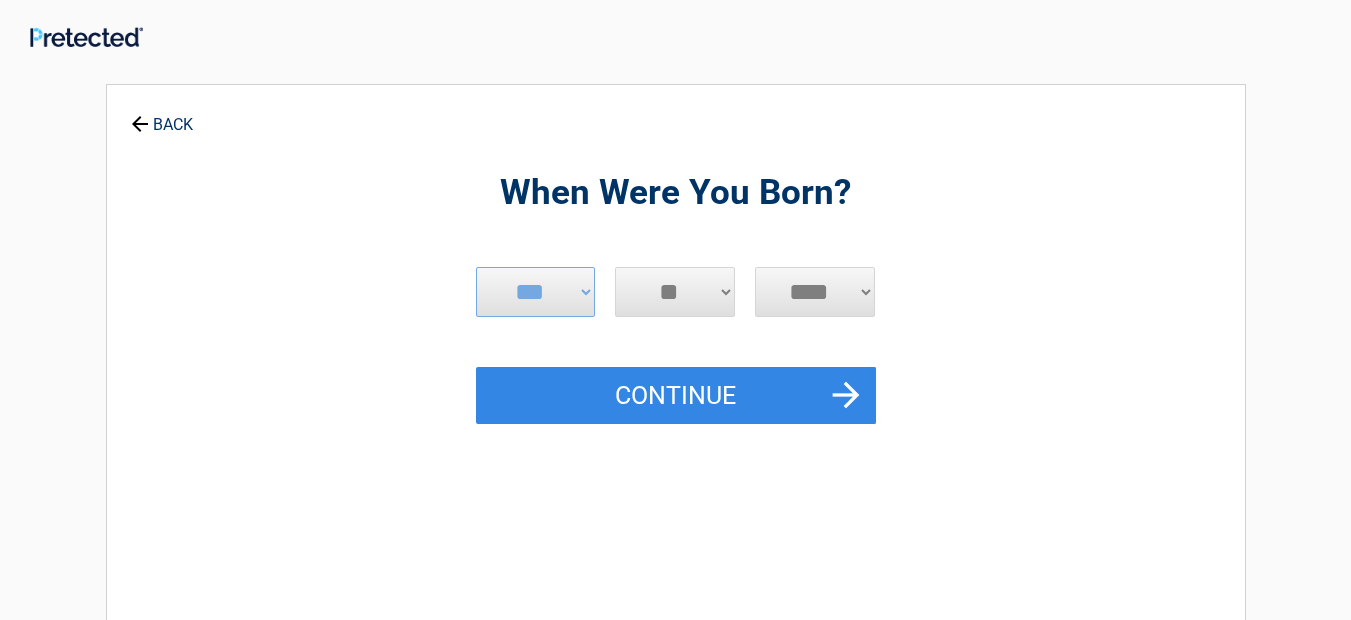 click on "*** * * * * * * * * * ** ** ** ** ** ** ** ** ** ** ** ** ** ** ** ** ** ** ** **" at bounding box center [675, 292] 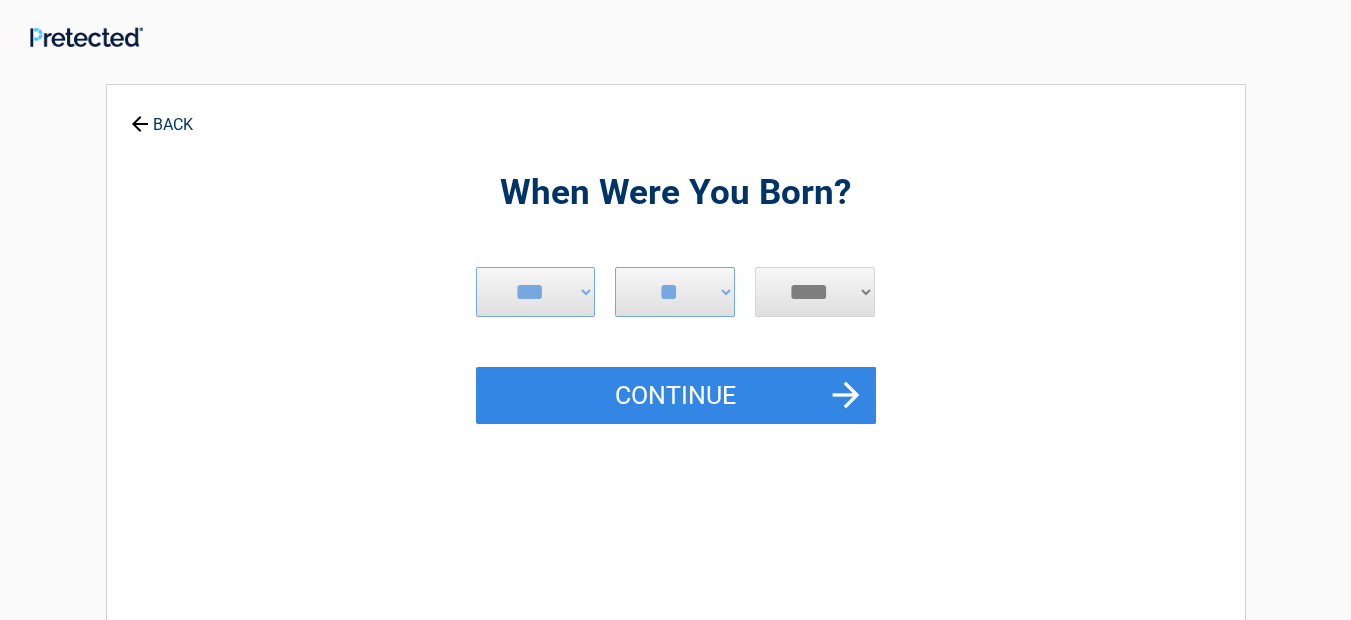 click on "****
****
****
****
****
****
****
****
****
****
****
****
****
****
****
****
****
****
****
****
****
****
****
****
****
****
****
****
****
****
****
****
****
****
****
****
****
****
****
****
****
****
****
****
****
****
****
****
****
****
****
****
****
****
****
****
****
****
****
****
****
****
****
****" at bounding box center (815, 292) 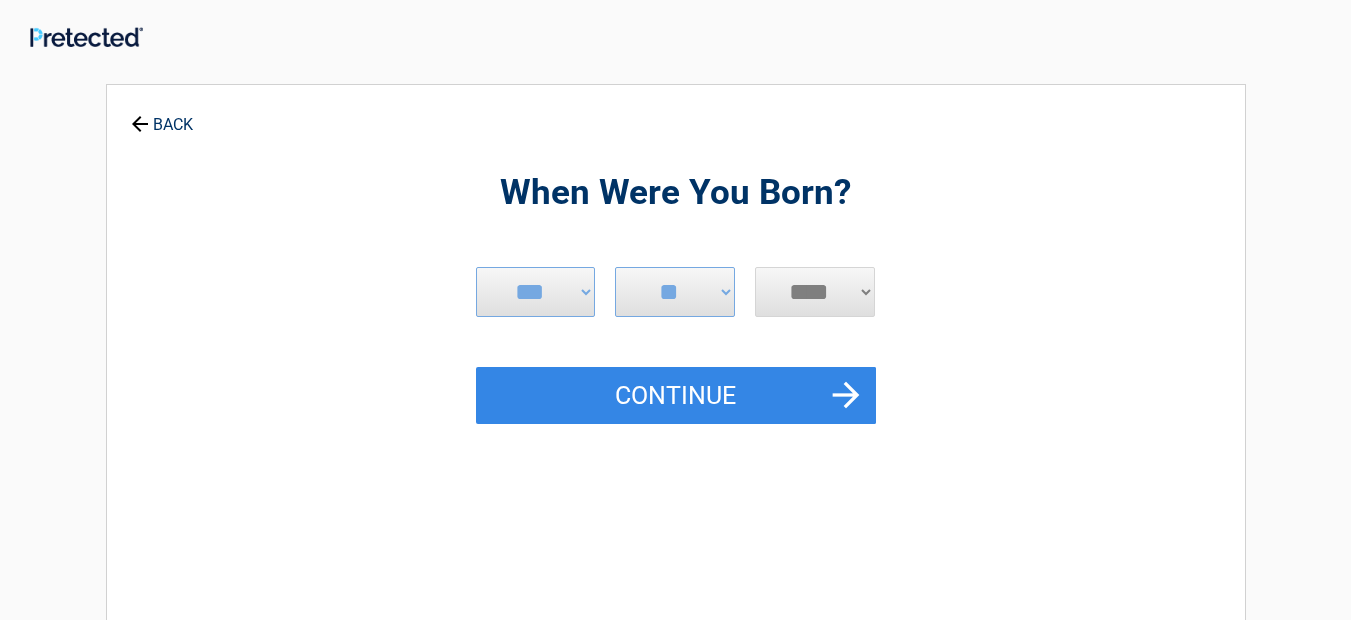 click on "When Were You Born?
*****
***
***
***
***
***
***
***
***
***
***
***
***
*** * * * * * * * * * ** ** ** ** ** ** ** ** ** ** ** ** ** ** ** ** ** ** ** **
****
****
****
****
****
****
****
****
****
****
****
****
****
****
****
****
****
****
****
****
****
****
****
****
****
****
****
****
****
****
****
****
****
**** ****" at bounding box center (676, 433) 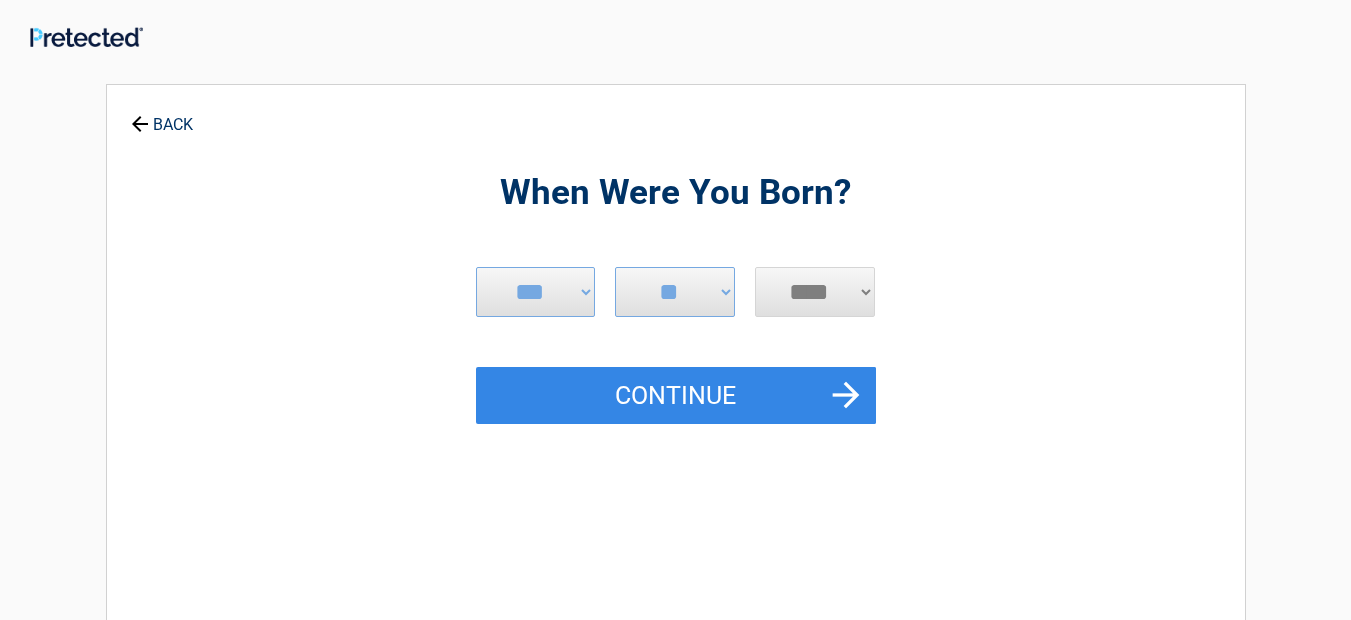 click on "****
****
****
****
****
****
****
****
****
****
****
****
****
****
****
****
****
****
****
****
****
****
****
****
****
****
****
****
****
****
****
****
****
****
****
****
****
****
****
****
****
****
****
****
****
****
****
****
****
****
****
****
****
****
****
****
****
****
****
****
****
****
****
****" at bounding box center [815, 292] 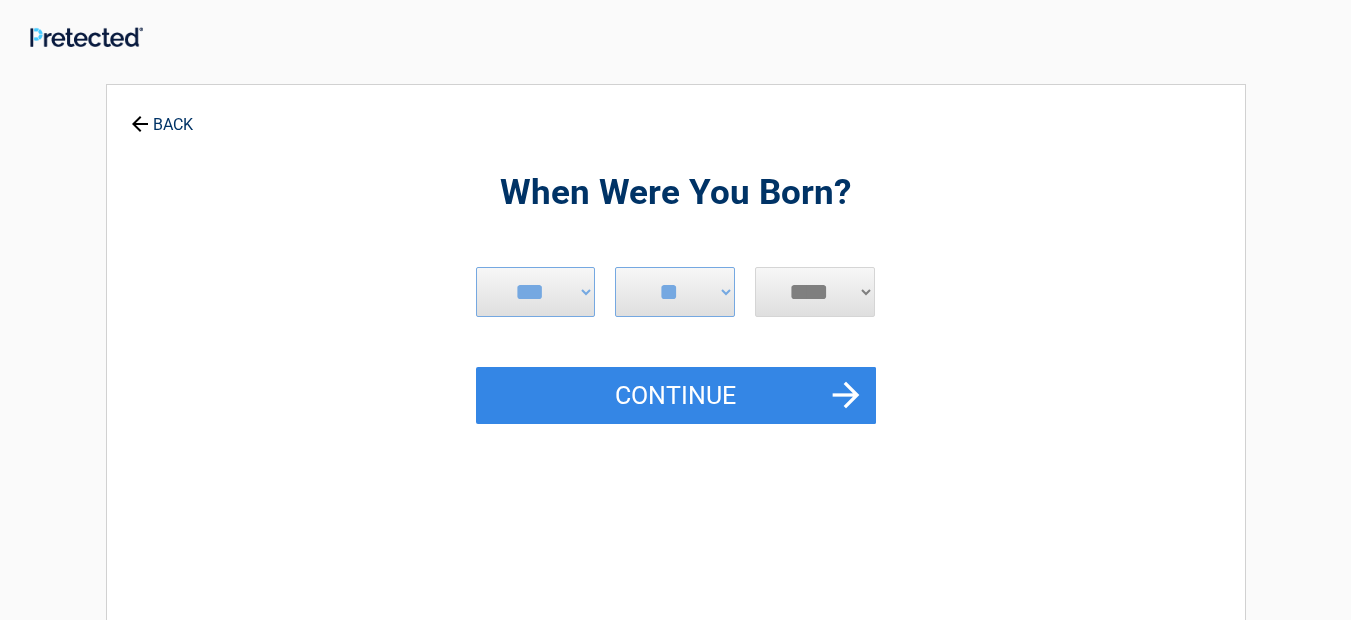 click on "****
****
****
****
****
****
****
****
****
****
****
****
****
****
****
****
****
****
****
****
****
****
****
****
****
****
****
****
****
****
****
****
****
****
****
****
****
****
****
****
****
****
****
****
****
****
****
****
****
****
****
****
****
****
****
****
****
****
****
****
****
****
****
****" at bounding box center (815, 292) 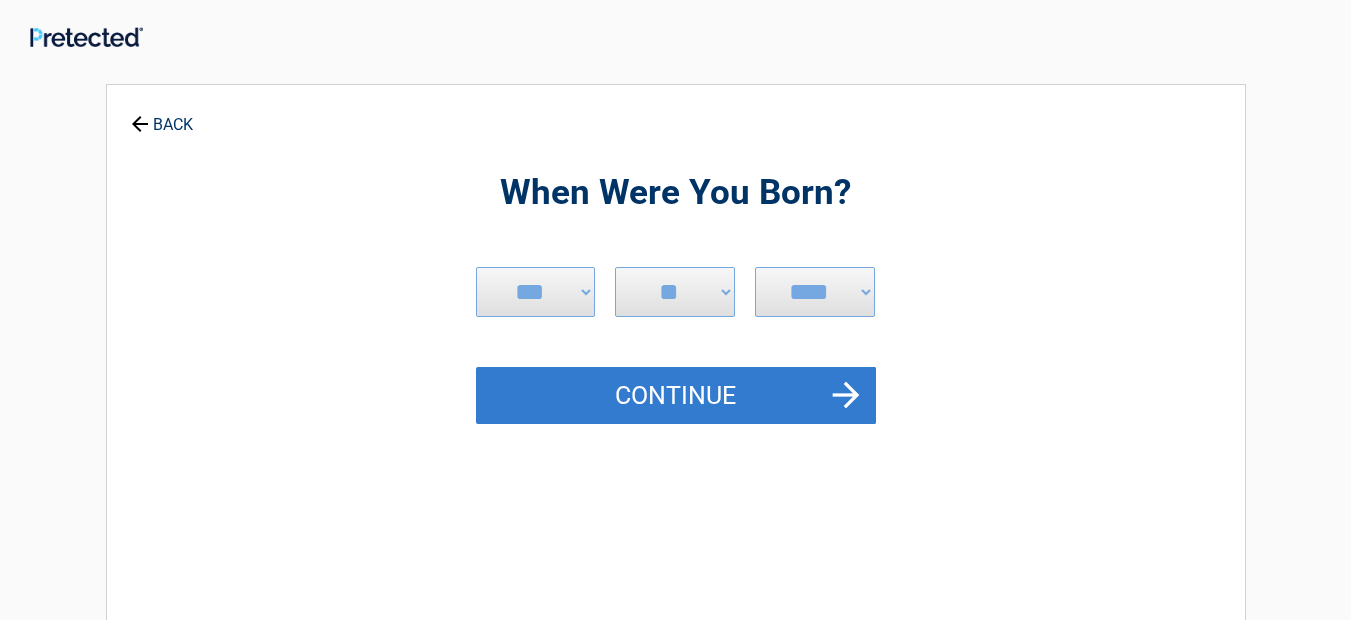click on "Continue" at bounding box center [676, 396] 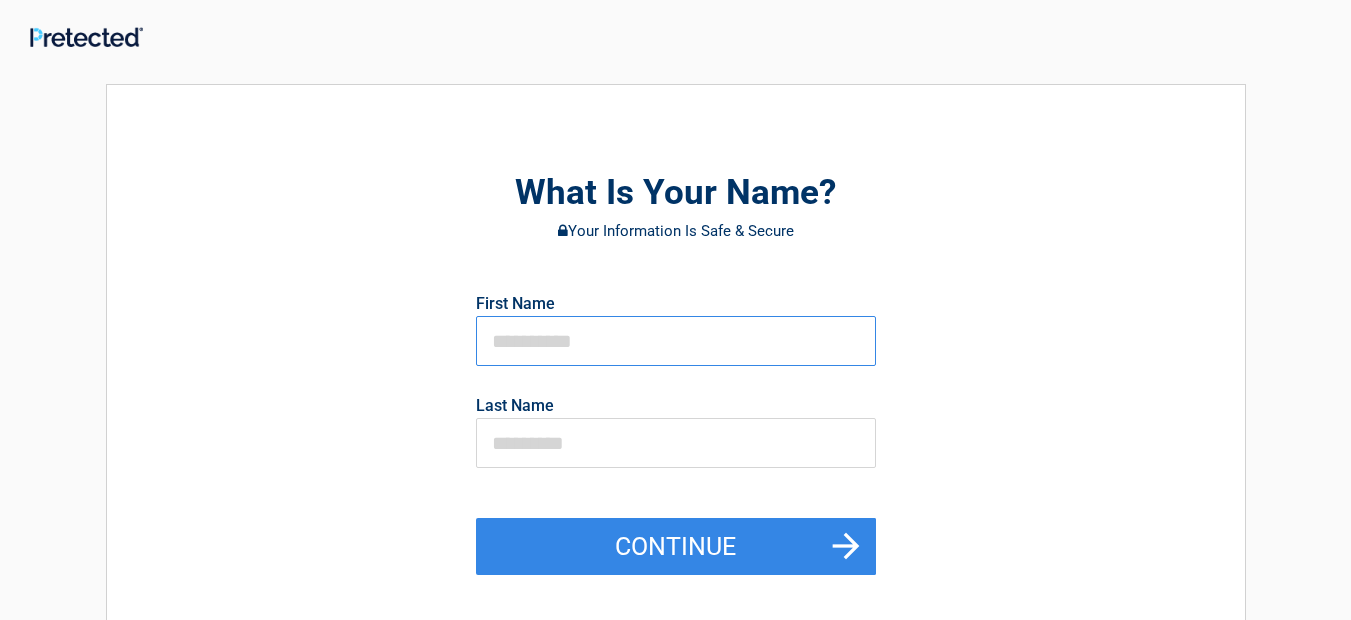 click at bounding box center [676, 341] 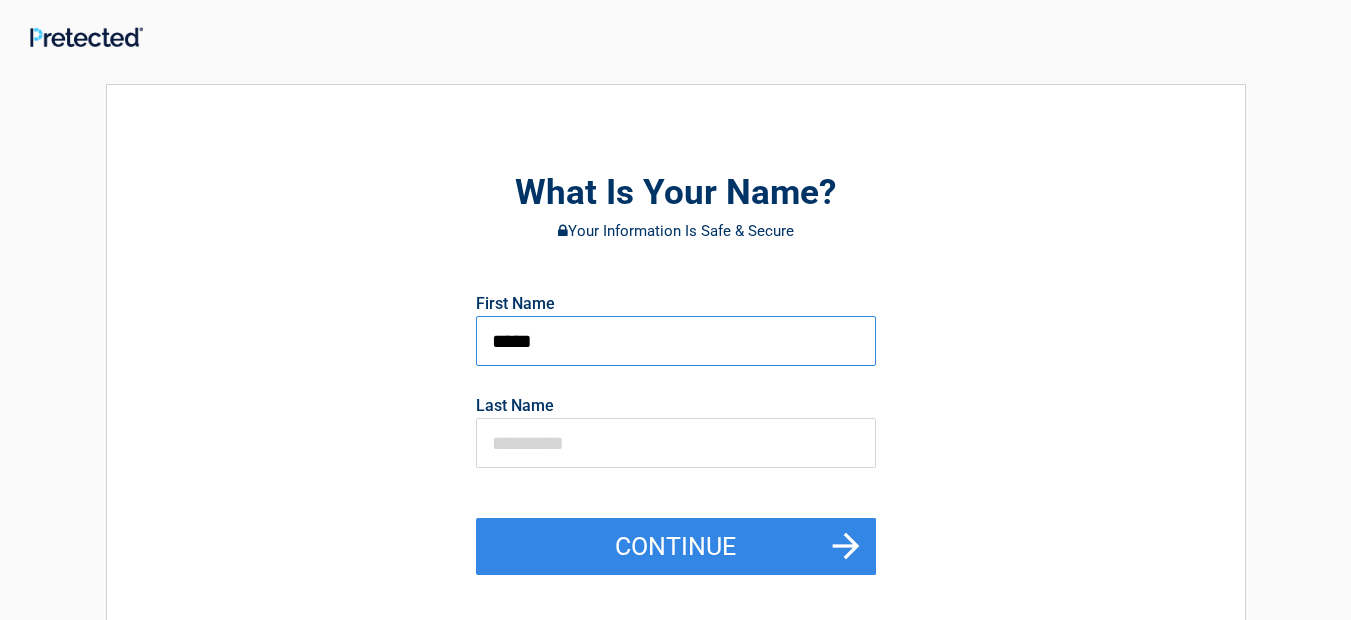 type on "*****" 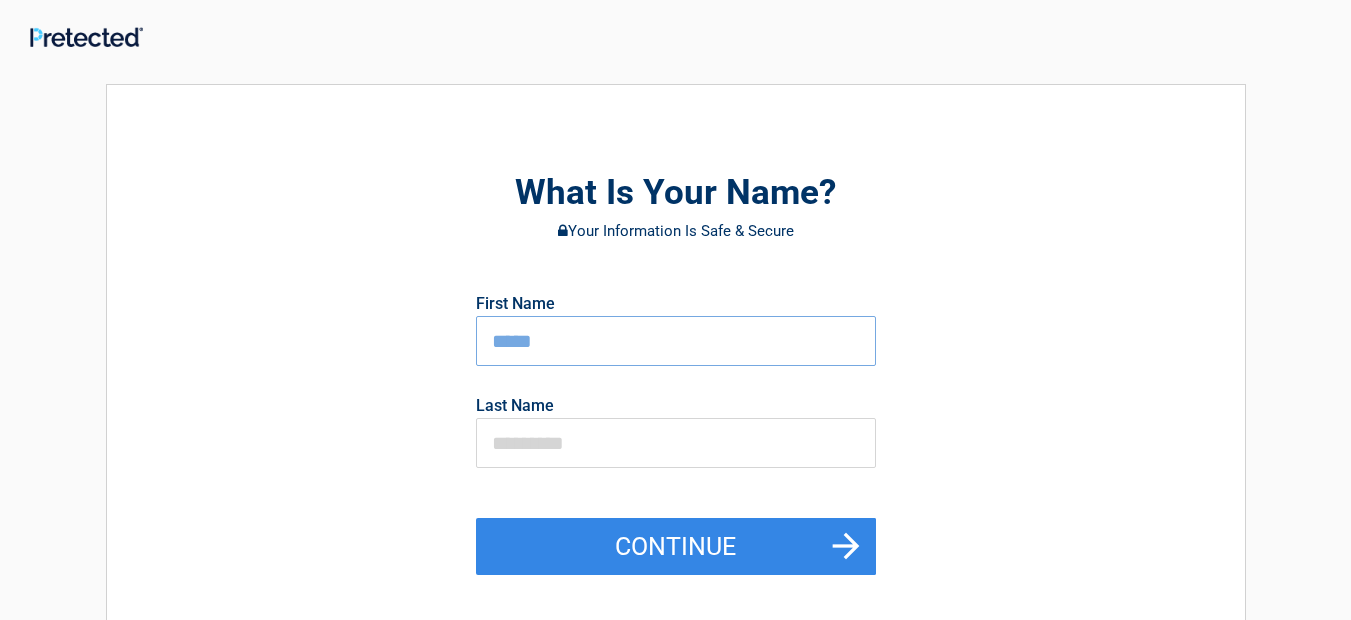 click on "BACK
Enter Your Zip Code
[ZIP]
GET STARTED
Florida  Drivers Can Save Up to  $500 /Year
Vehicle Year
2025
2024
2023
2022
2021
2020
2019
2018
2017
2016
2015
2014
2013
2012
2011
2010
2009
2008
2007
2006
2005
2004
2003
2002
*****
****
****
****
****
****
****
****
****
****
****
****
****
****
****
****
****
****
****
****
****
****
****
****
****
****
****
****
****
****
****
****
****
****
**** ****" at bounding box center [676, 443] 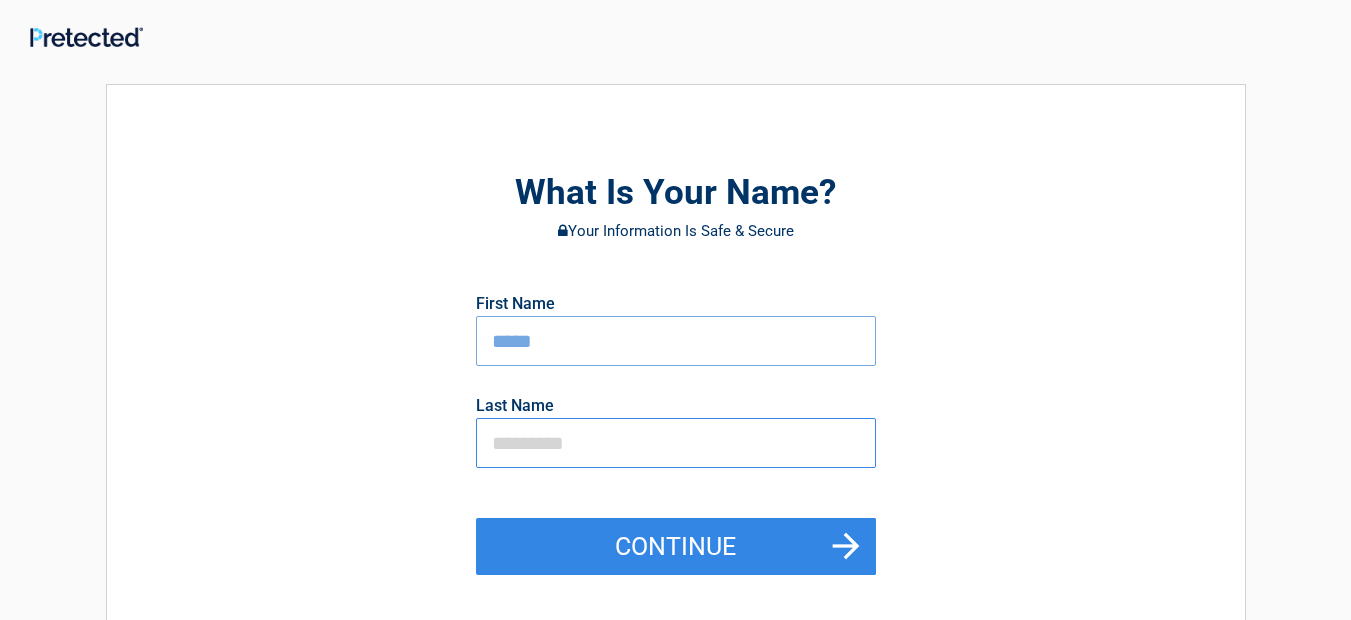 click at bounding box center [676, 443] 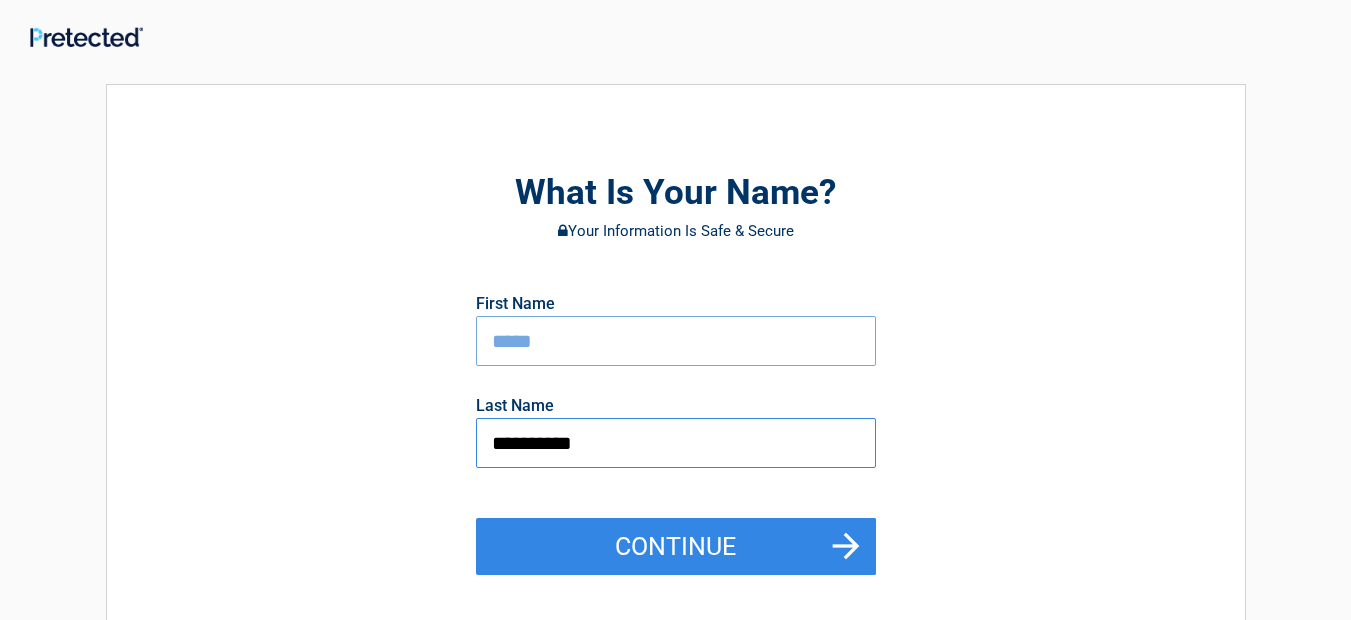 type on "**********" 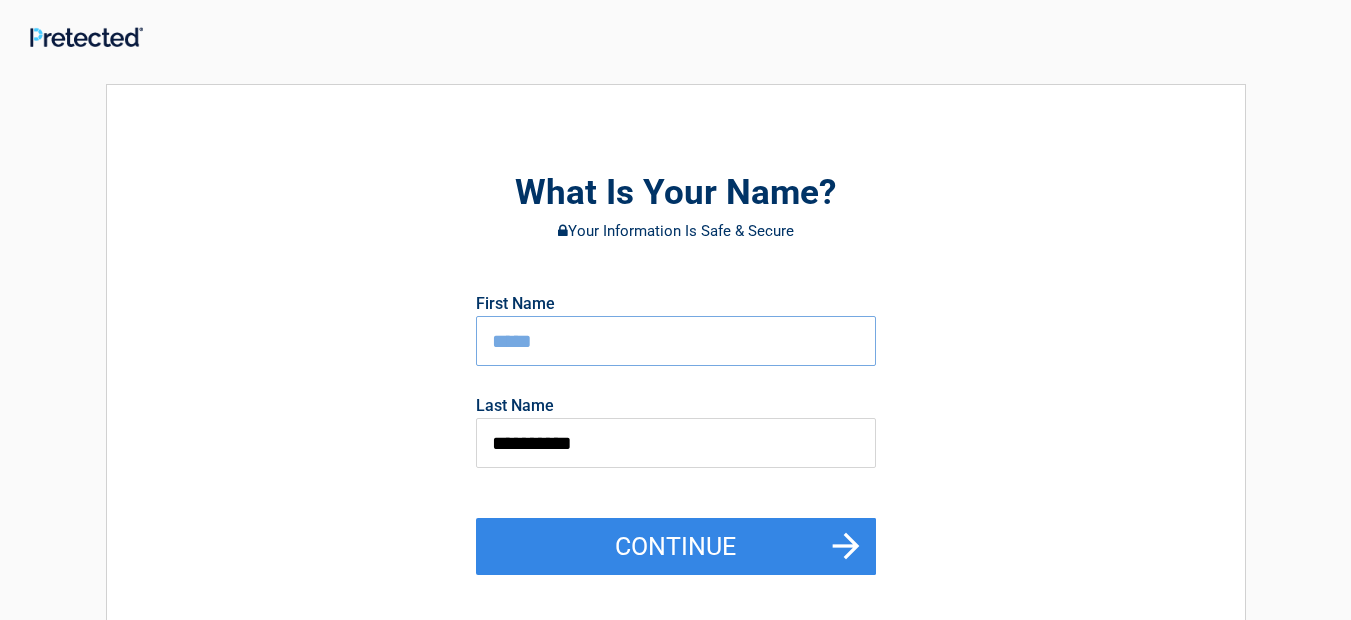 click on "BACK
Enter Your Zip Code
[ZIP]
GET STARTED
Florida  Drivers Can Save Up to  $500 /Year
Vehicle Year
2025
2024
2023
2022
2021
2020
2019
2018
2017
2016
2015
2014
2013
2012
2011
2010
2009
2008
2007
2006
2005
2004
2003
2002
*****
****
****
****
****
****
****
****
****
****
****
****
****
****
****
****
****
****
****
****
****
****
****
****
****
****
****
****
****
****
****
****
****
****
**** ****" at bounding box center (676, 443) 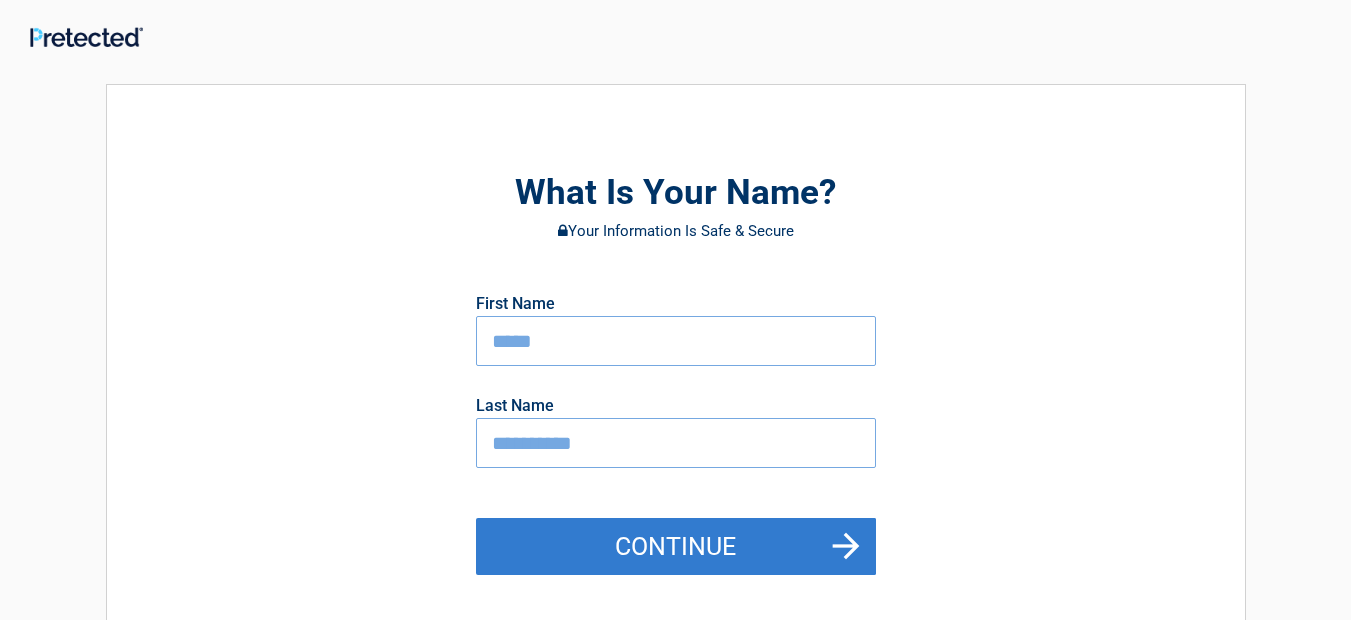 click on "Continue" at bounding box center [676, 547] 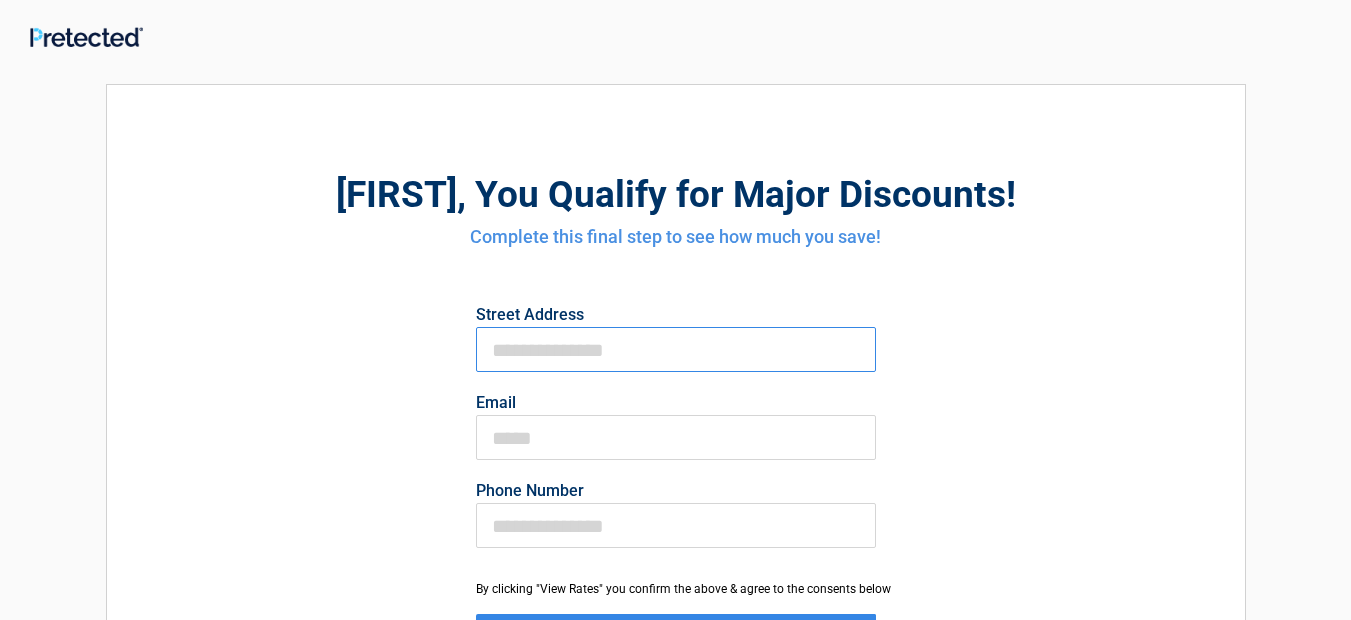 click on "First Name" at bounding box center (676, 349) 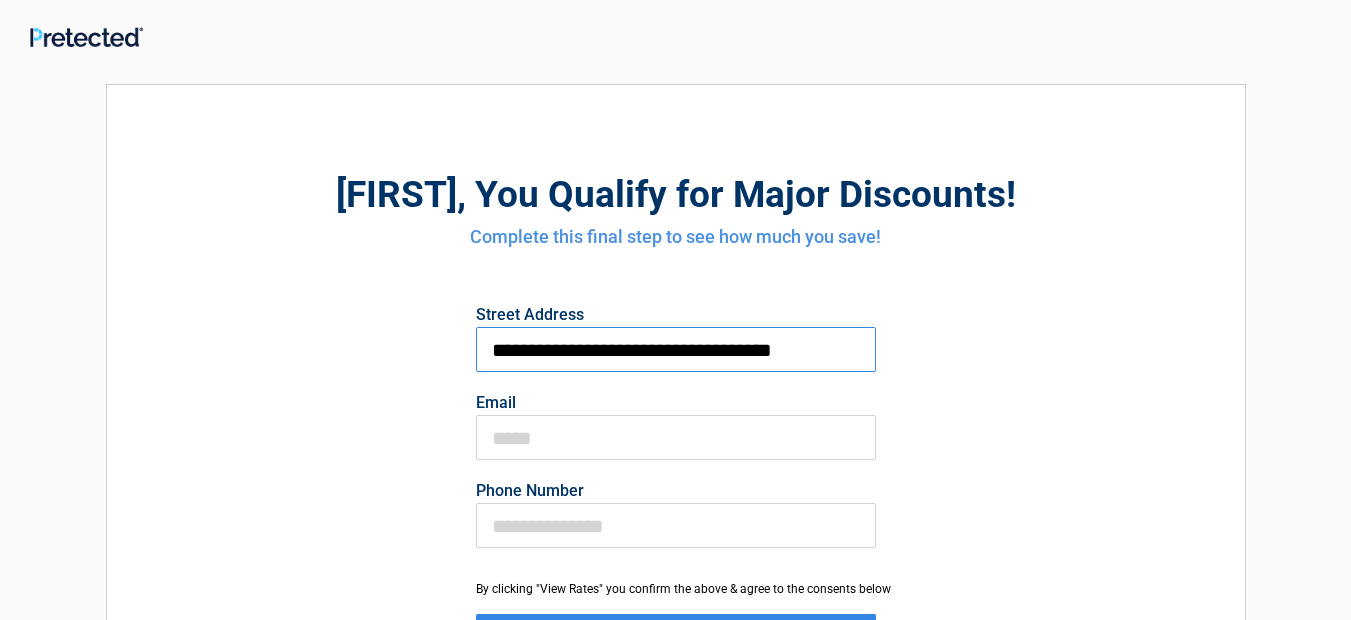 scroll, scrollTop: 0, scrollLeft: 5, axis: horizontal 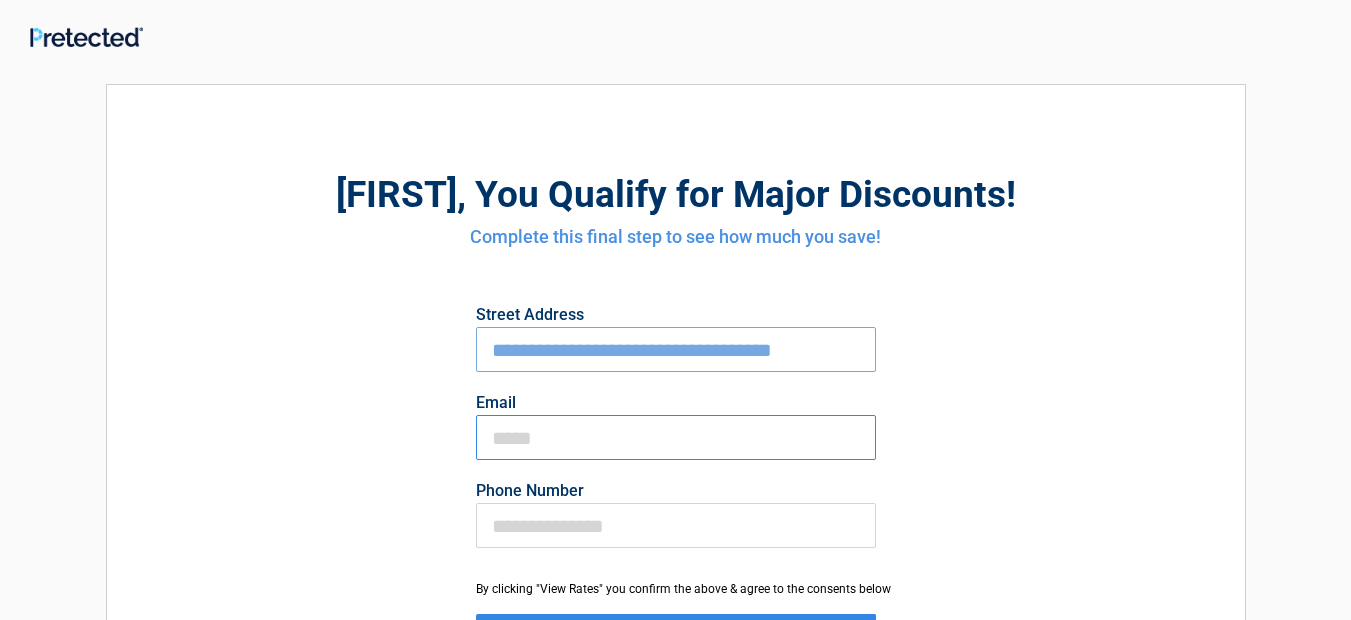 click on "Email" at bounding box center [676, 437] 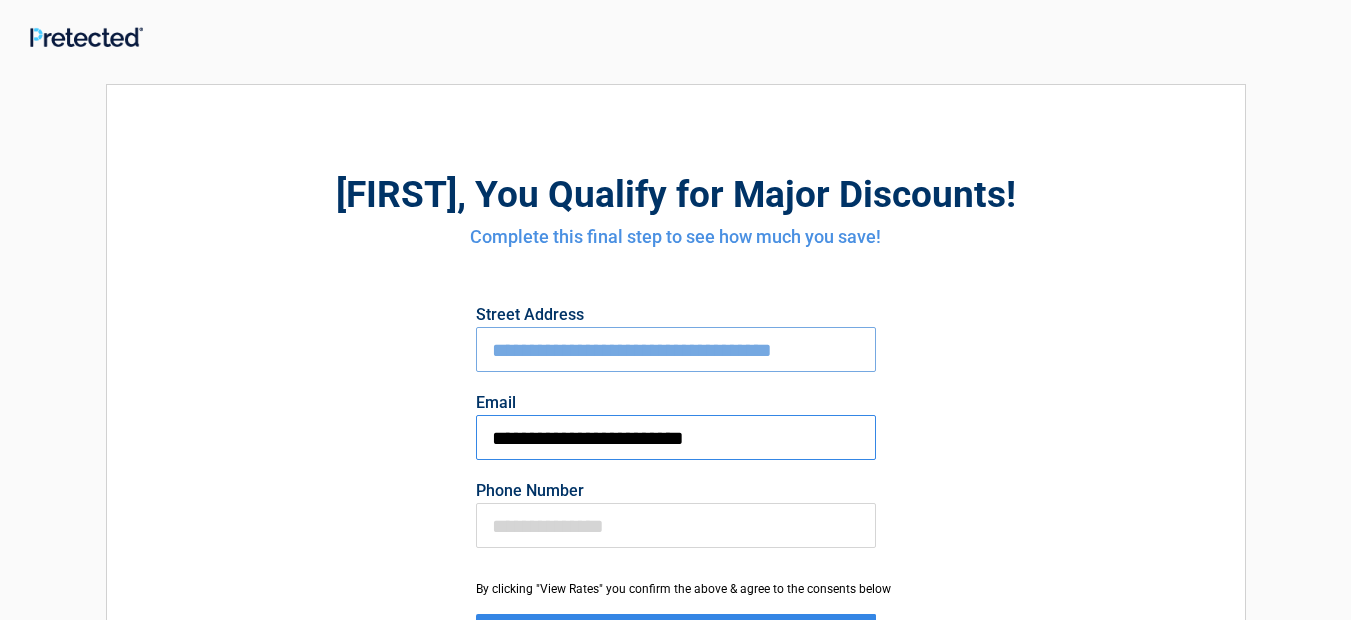 type on "**********" 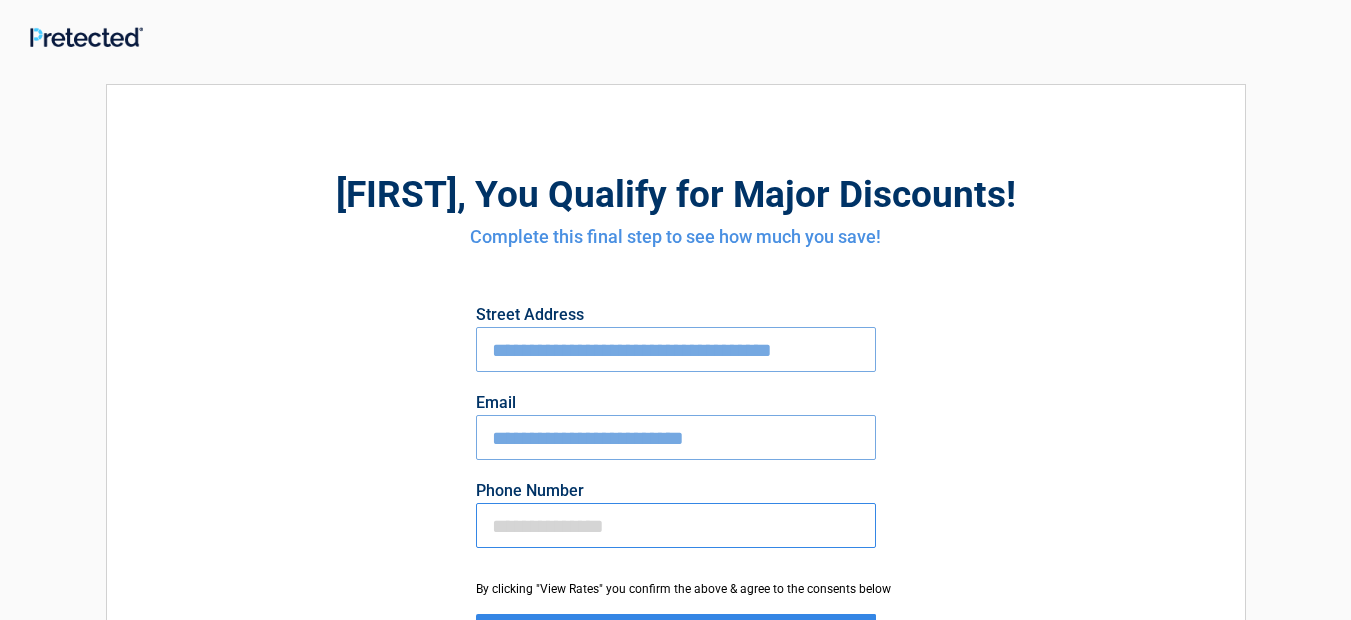 click on "Phone Number" at bounding box center (676, 525) 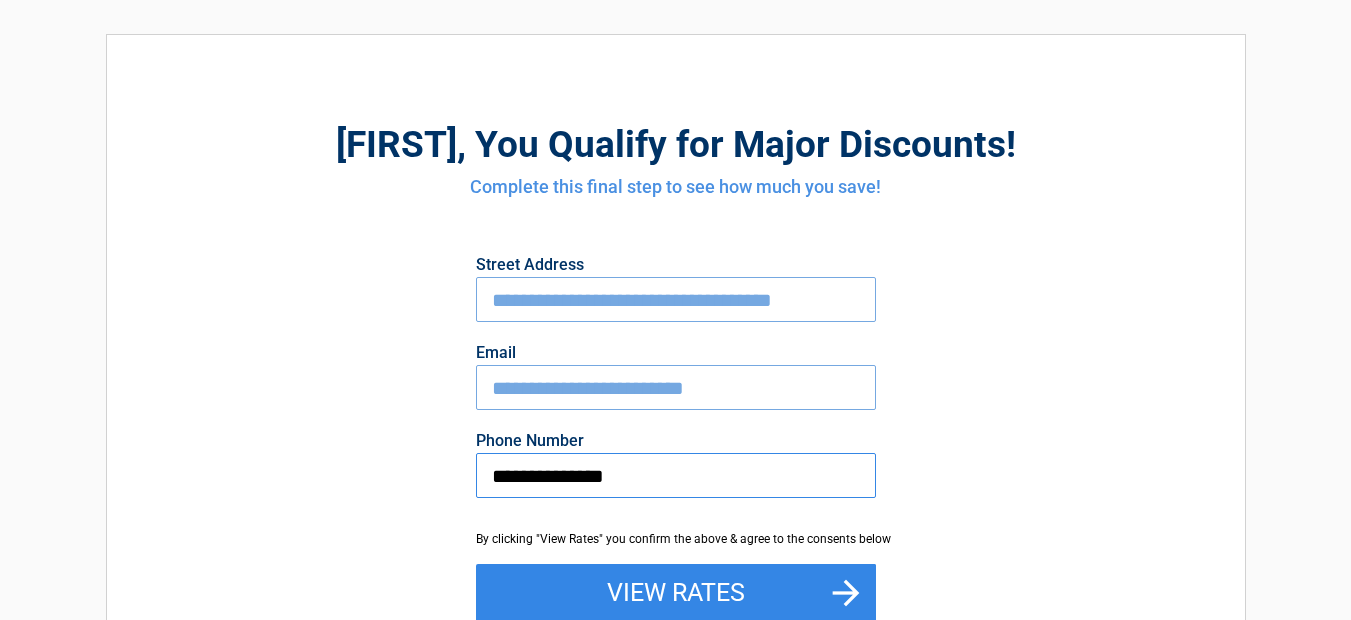 scroll, scrollTop: 75, scrollLeft: 0, axis: vertical 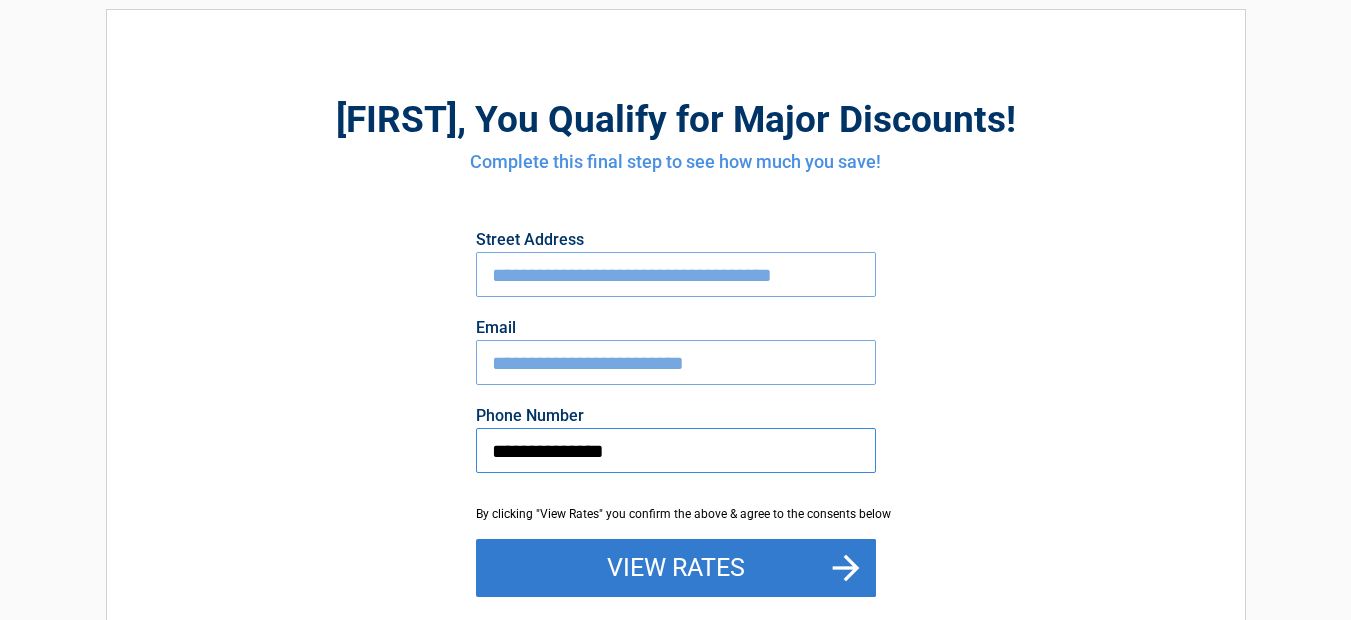 type on "**********" 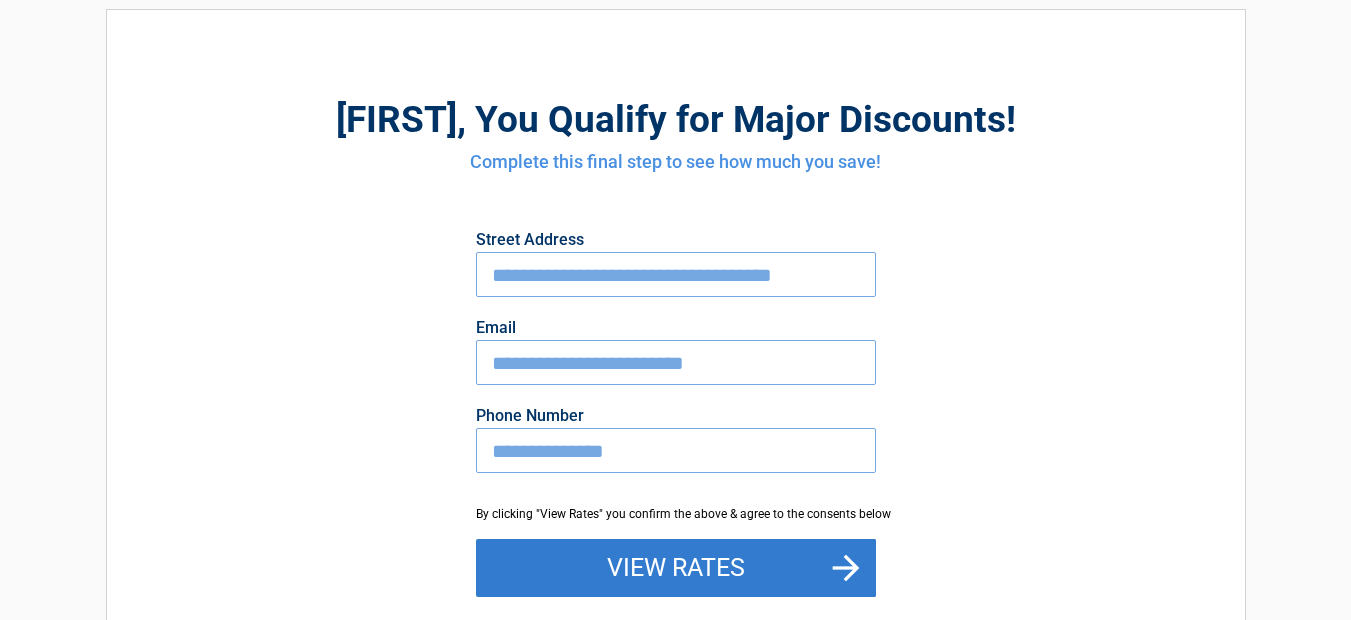 click on "View Rates" at bounding box center (676, 568) 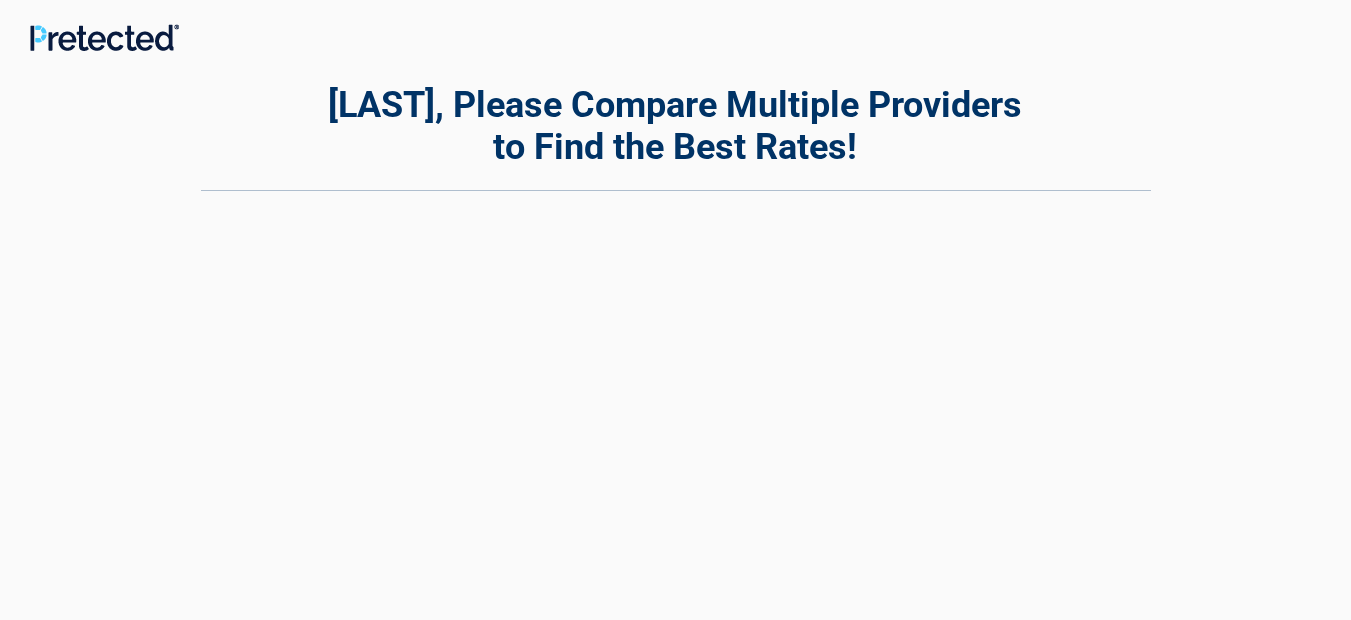 scroll, scrollTop: 0, scrollLeft: 0, axis: both 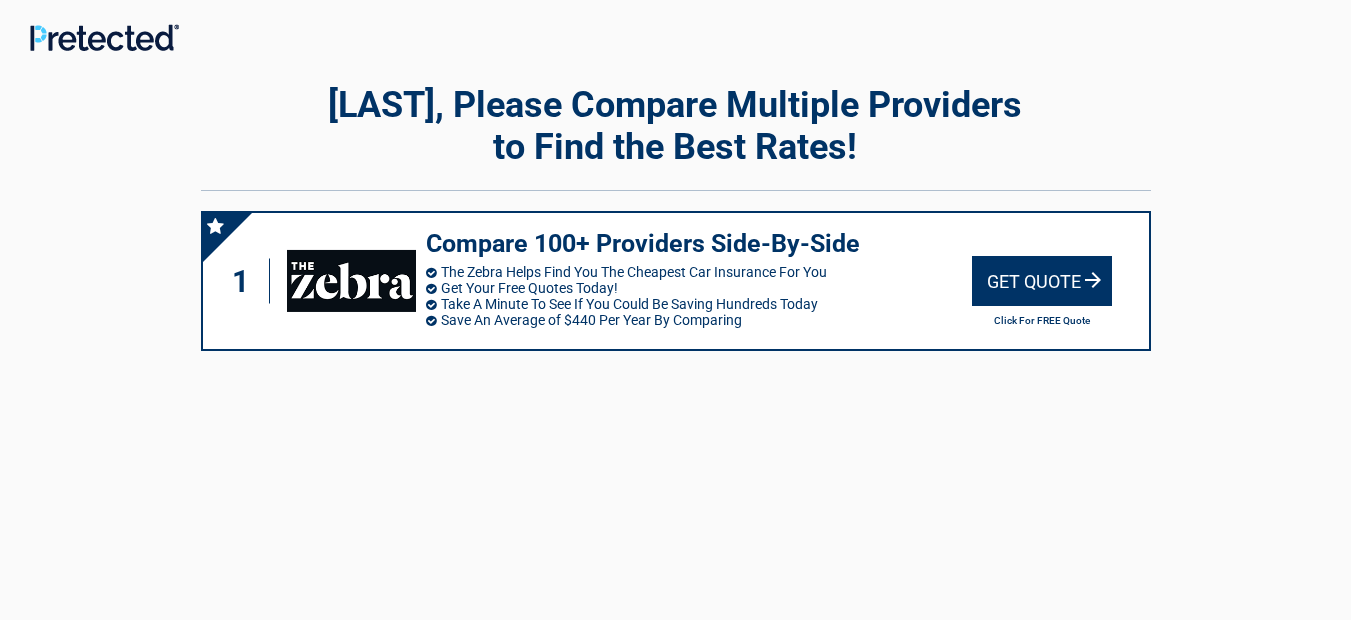 click on "Click For FREE Quote" at bounding box center [1042, 320] 